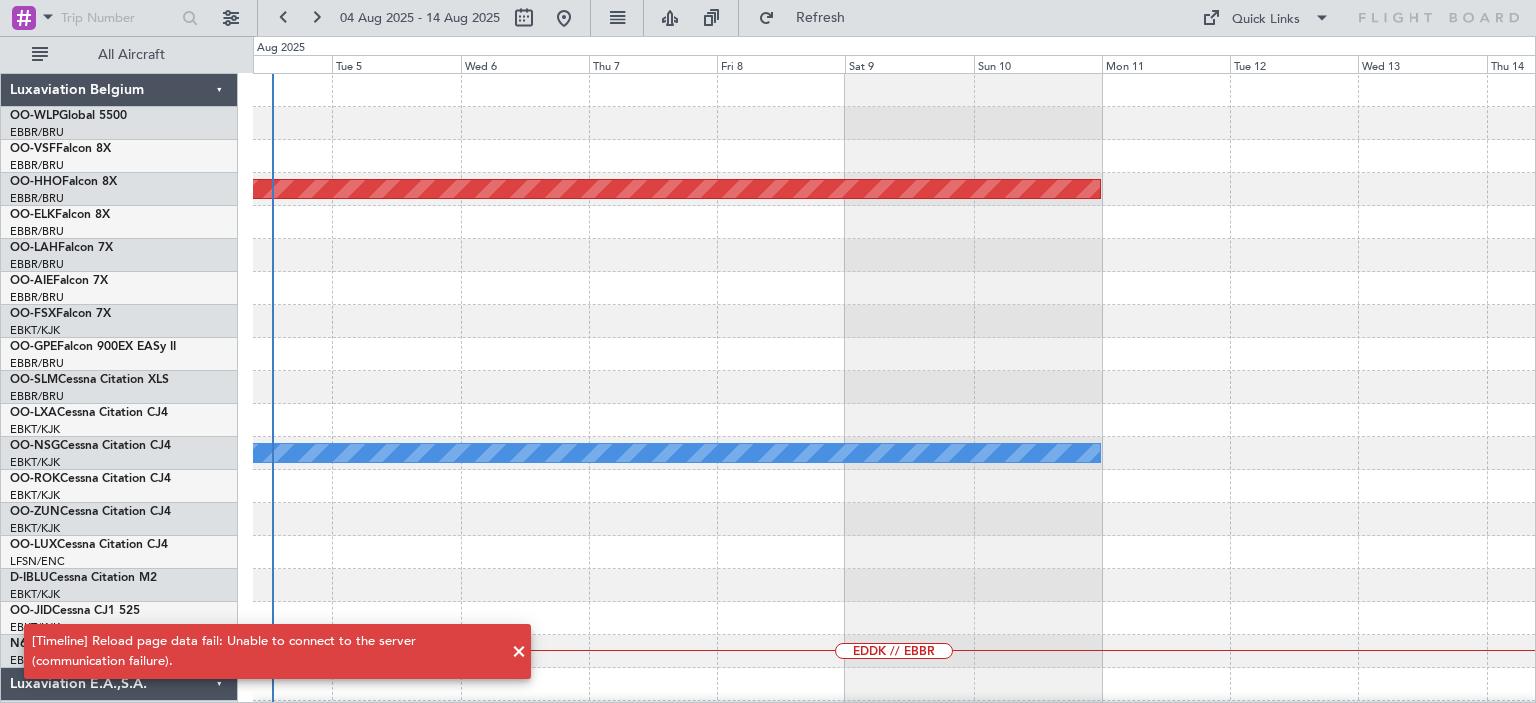 scroll, scrollTop: 0, scrollLeft: 0, axis: both 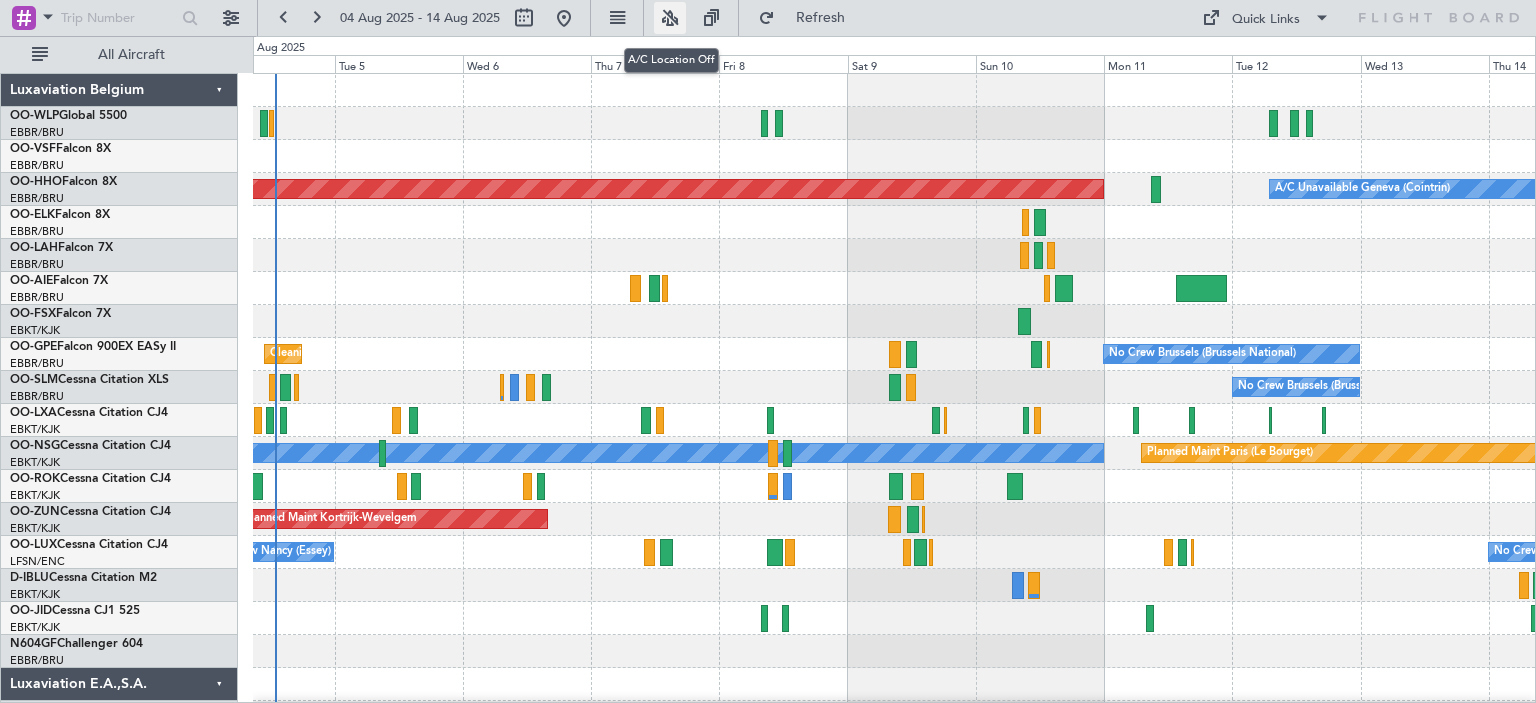 click 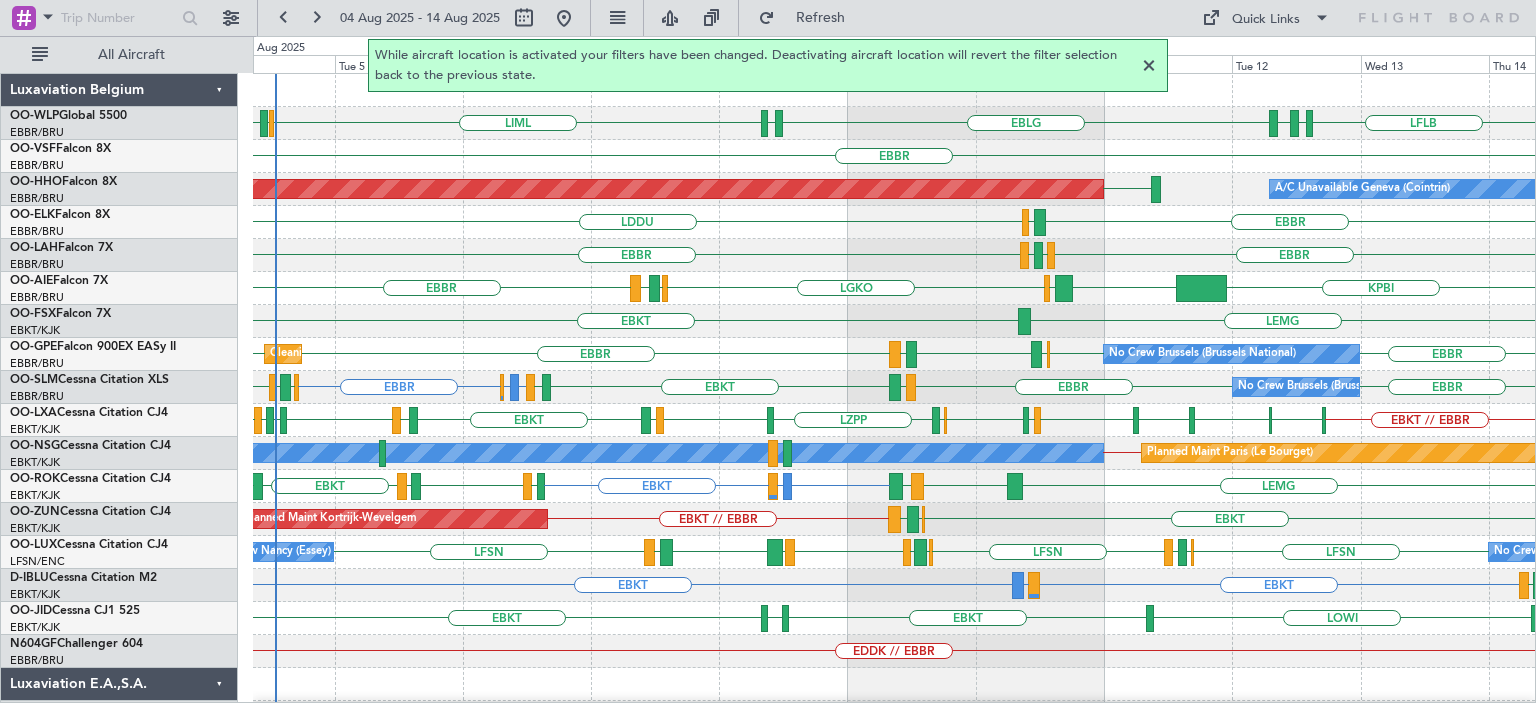 click 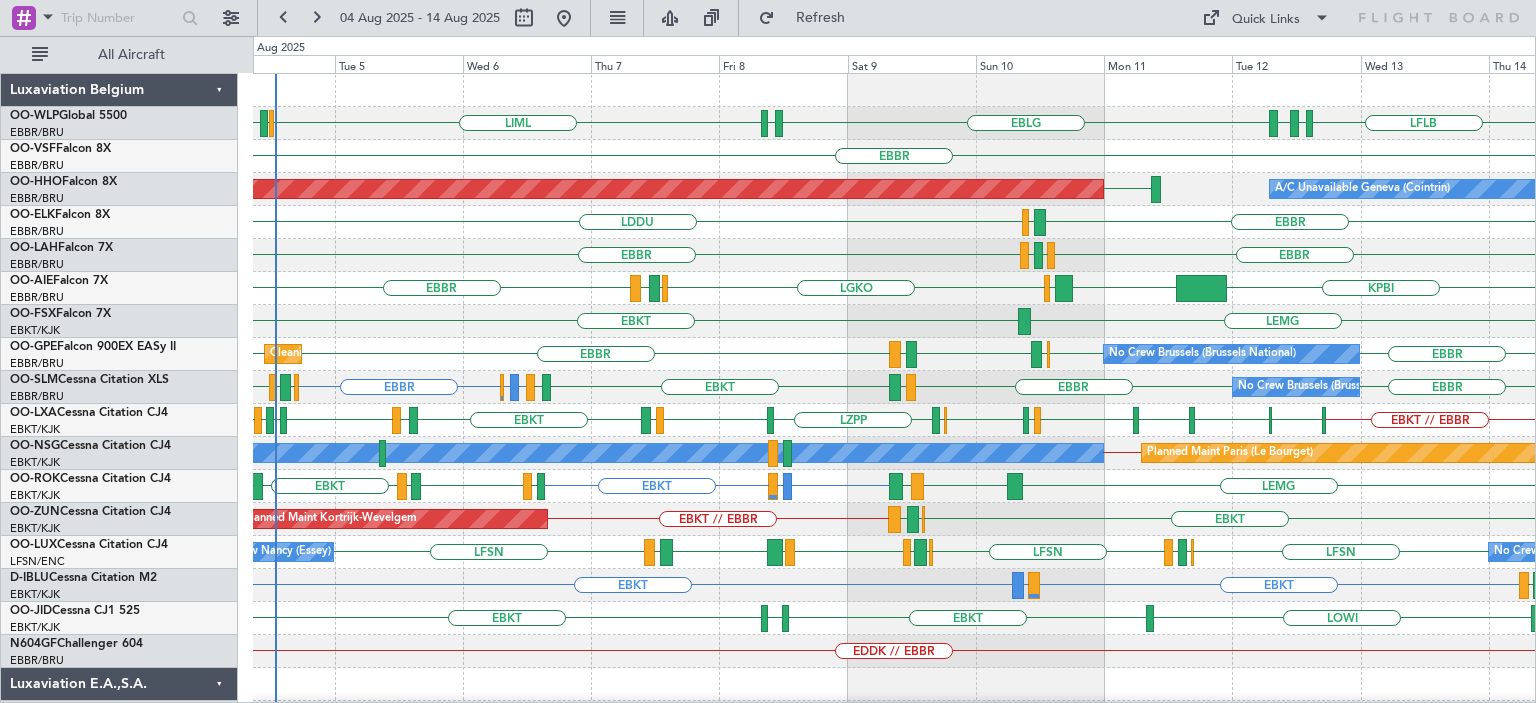 click on "KPBI
EGLF
LGAV
LGKO
LGAV
LIEO
EBBR" 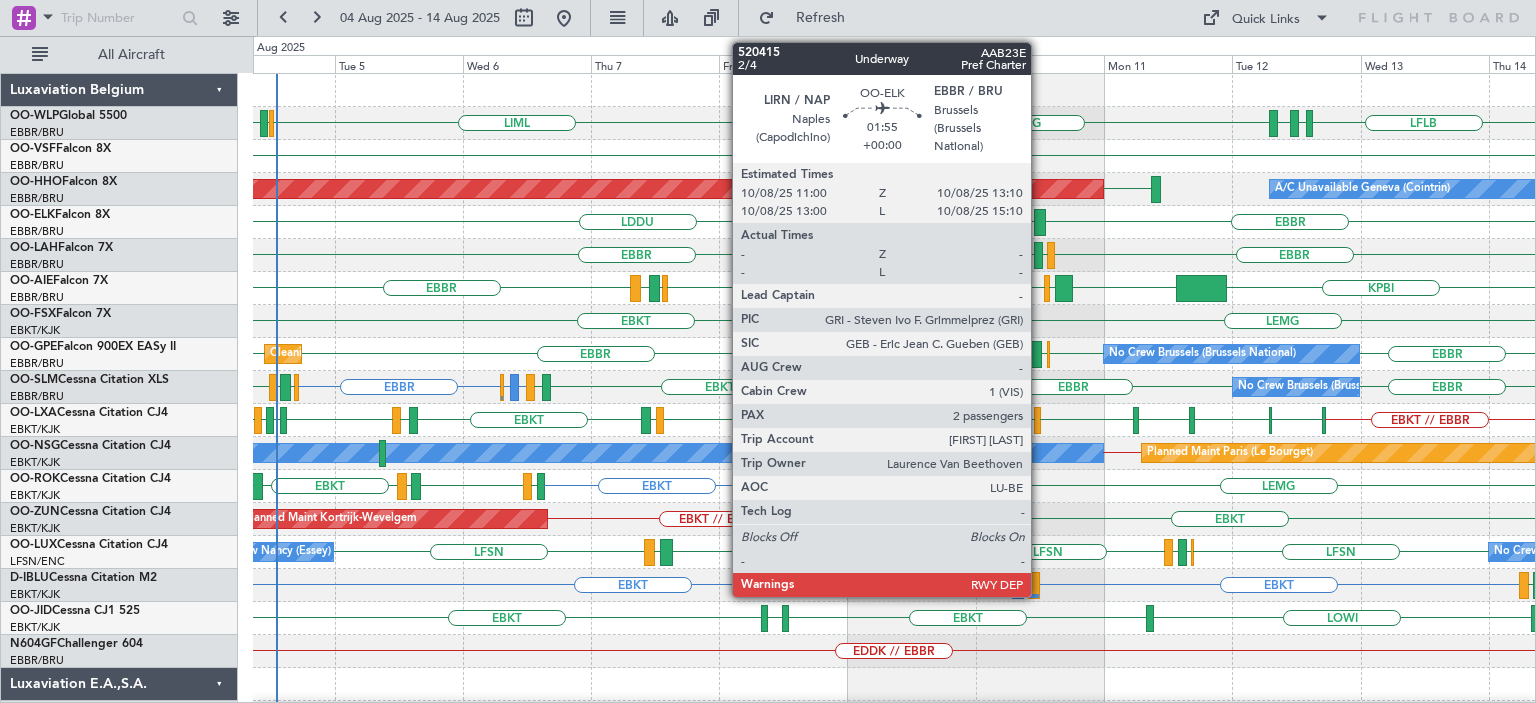 click 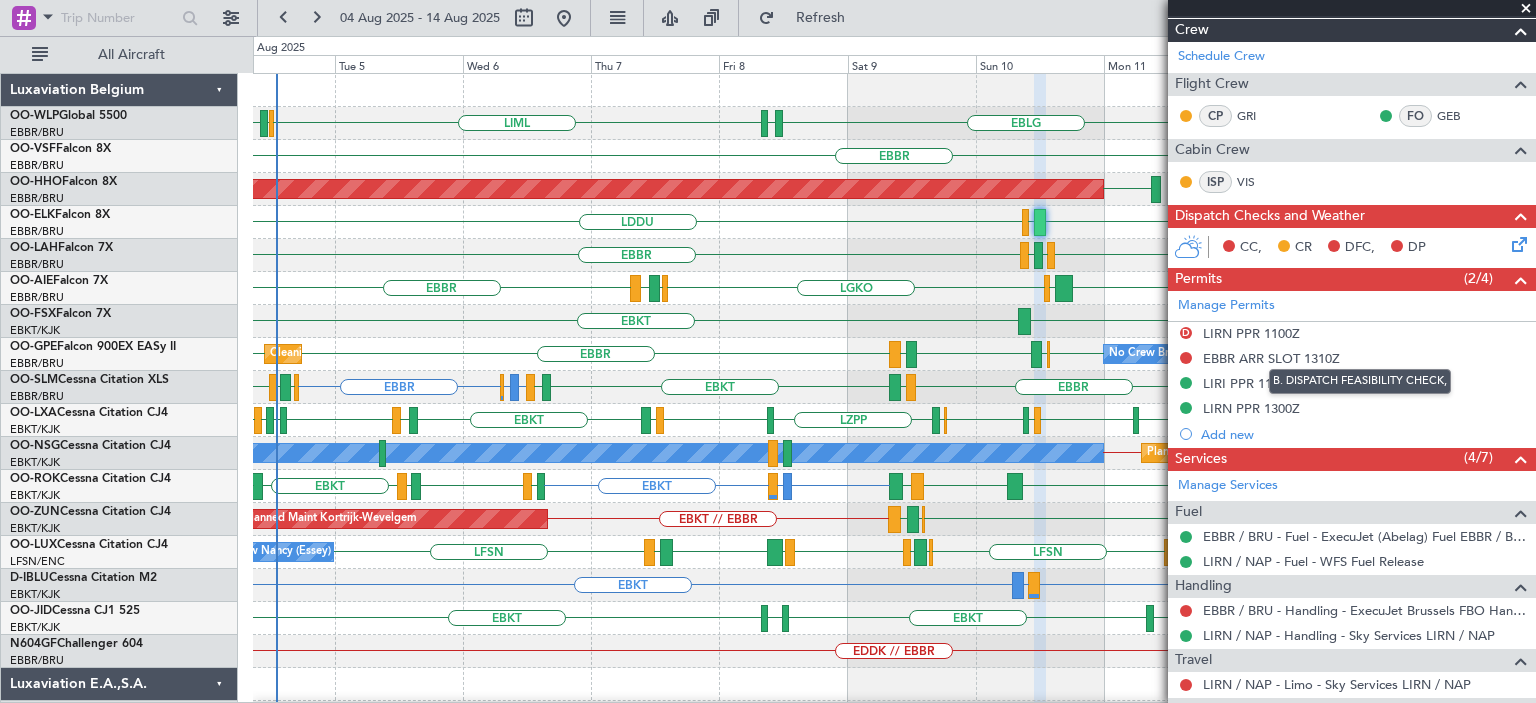 scroll, scrollTop: 500, scrollLeft: 0, axis: vertical 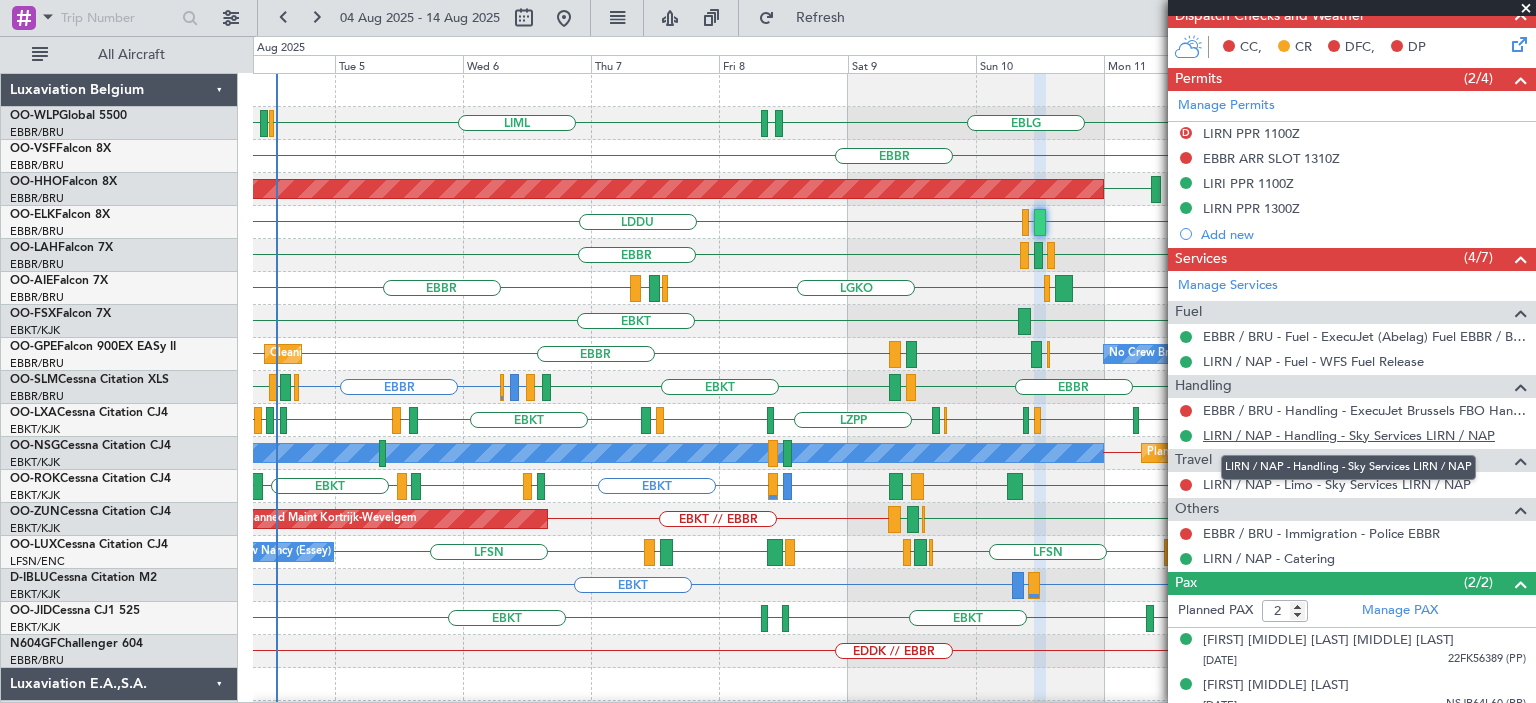 click on "LIRN / NAP - Handling - Sky Services LIRN / NAP" at bounding box center (1349, 435) 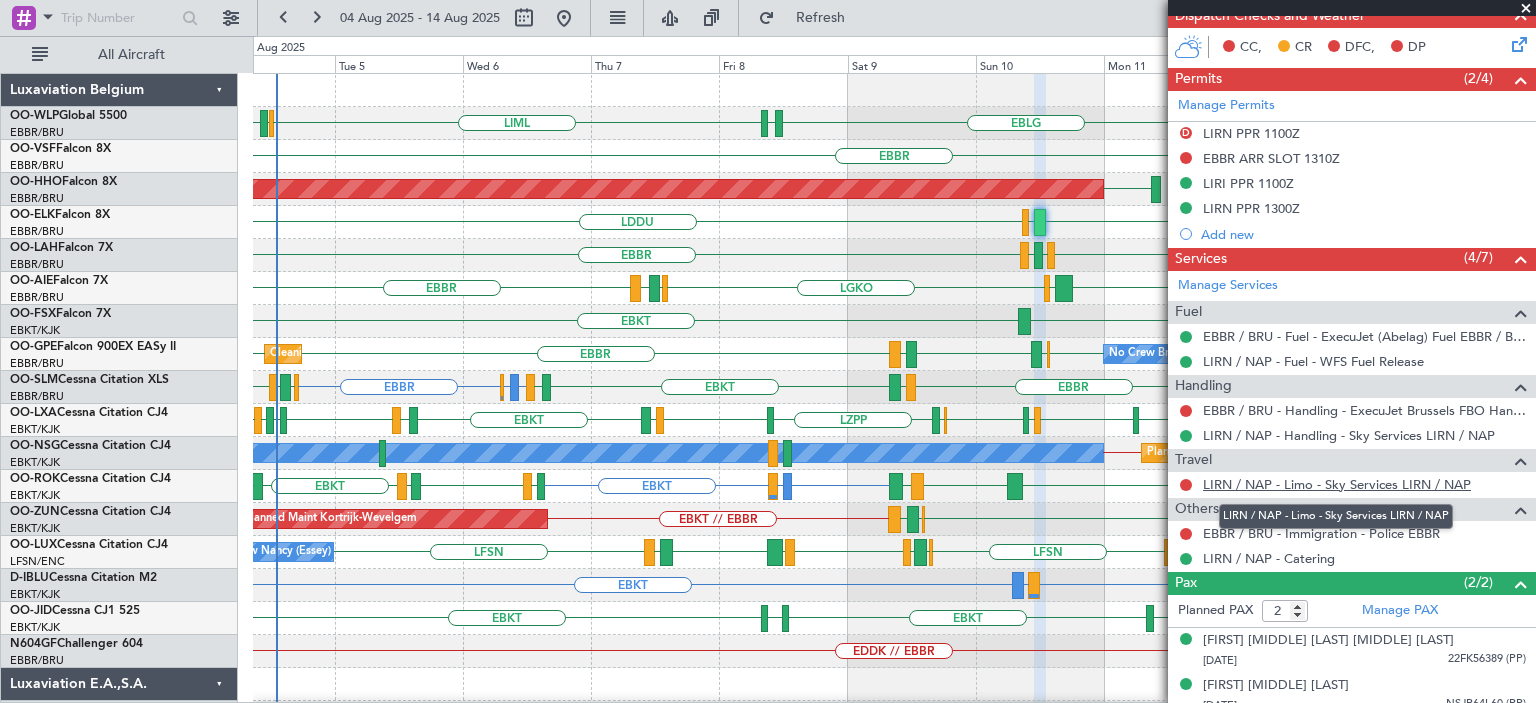 click on "LIRN / NAP - Limo - Sky Services LIRN / NAP" at bounding box center [1337, 484] 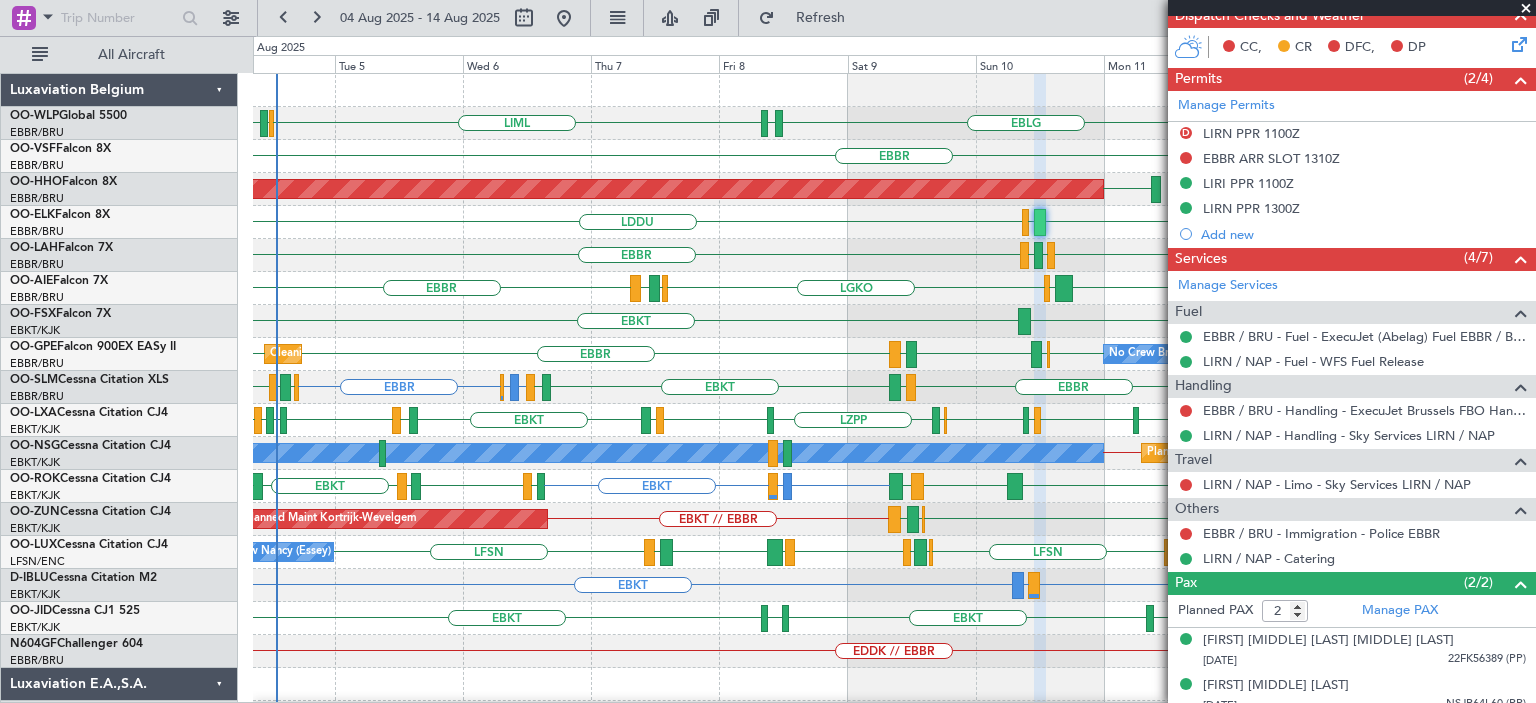 click on "EBBR
EBBR
EGPF
ENGM" 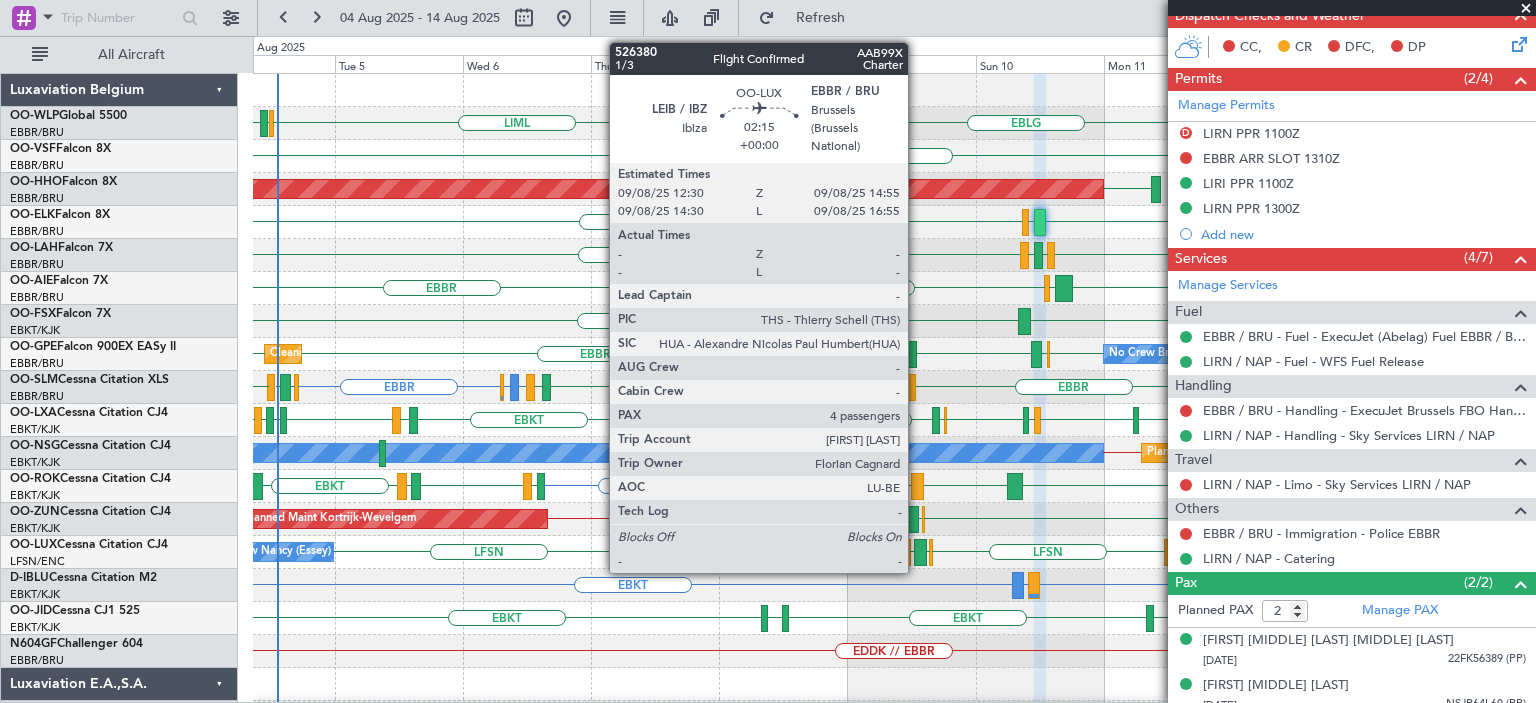 click 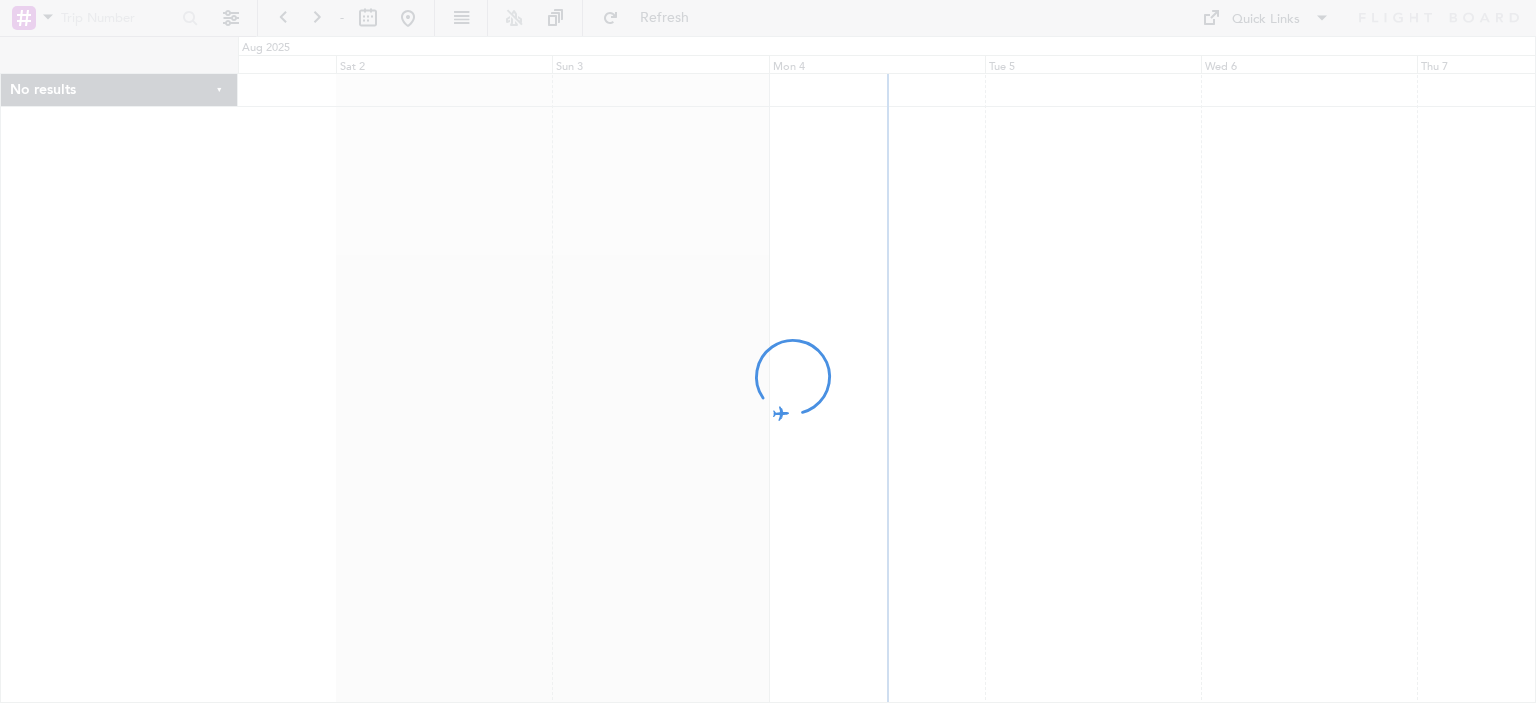 scroll, scrollTop: 0, scrollLeft: 0, axis: both 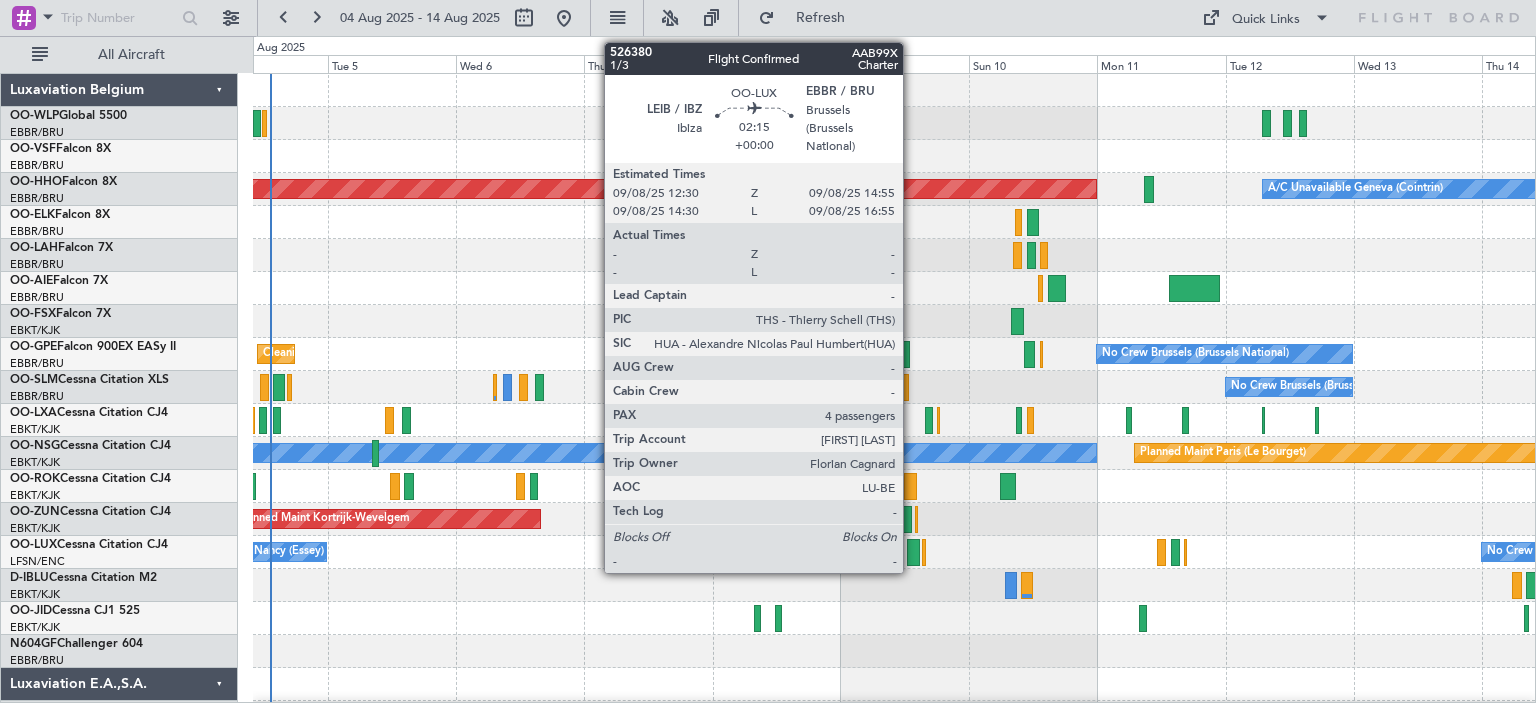 click 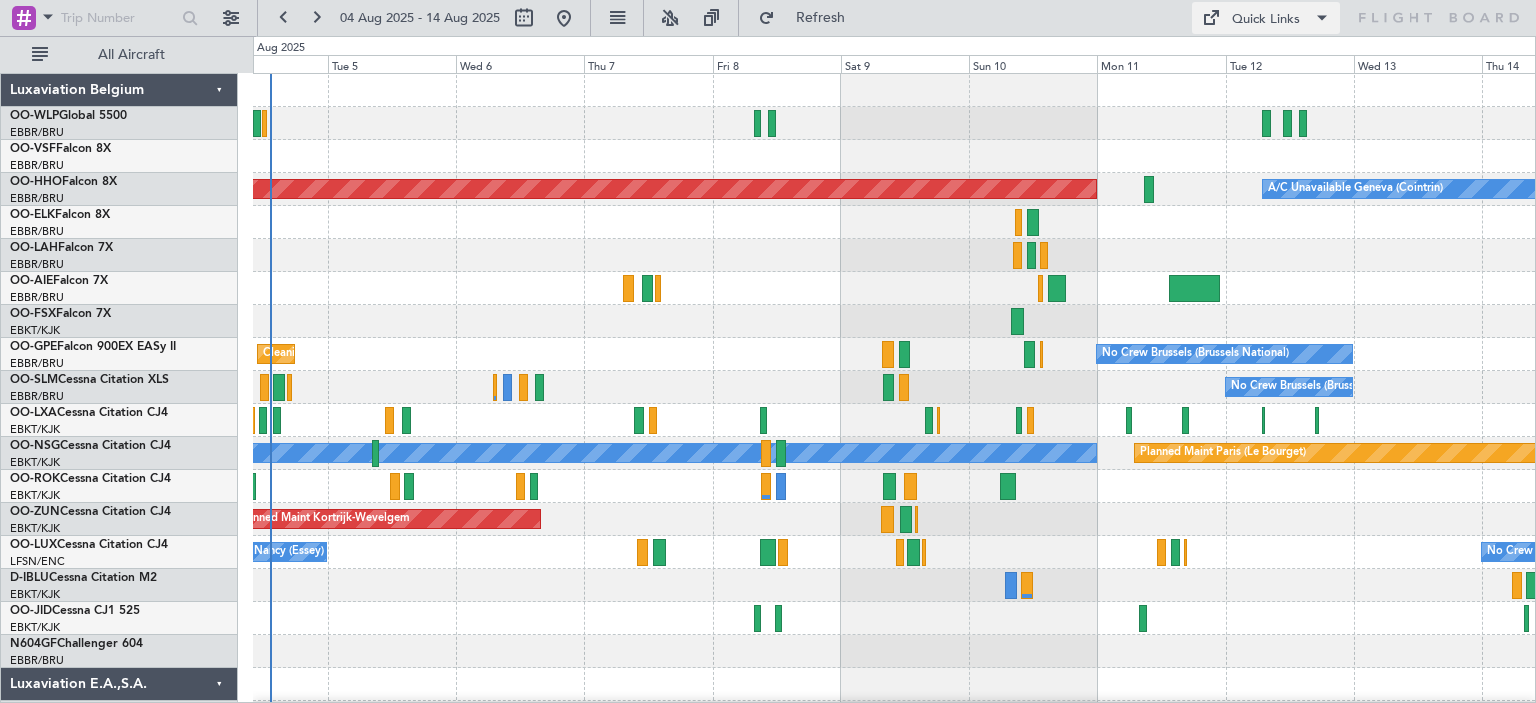 click on "Quick Links" at bounding box center (1266, 20) 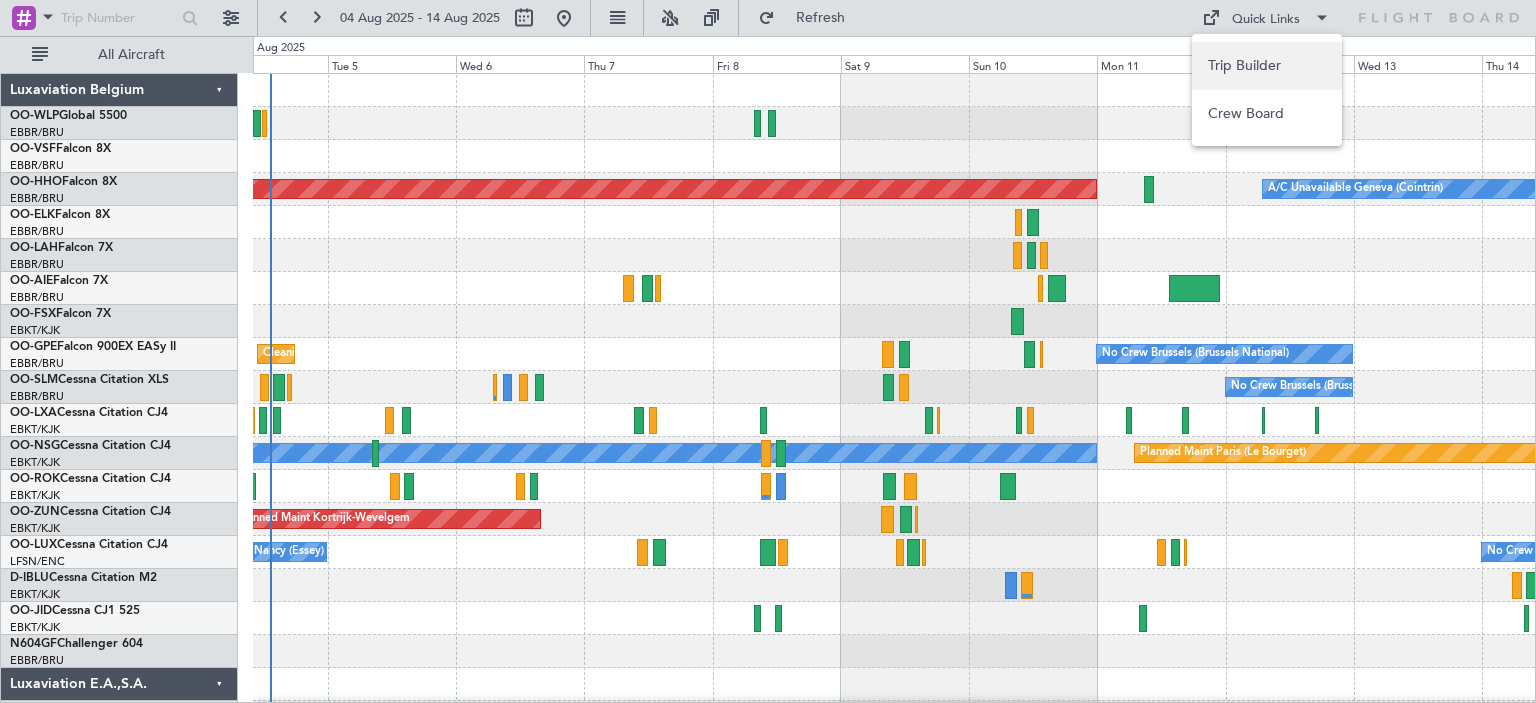 click on "Trip Builder" at bounding box center (1267, 66) 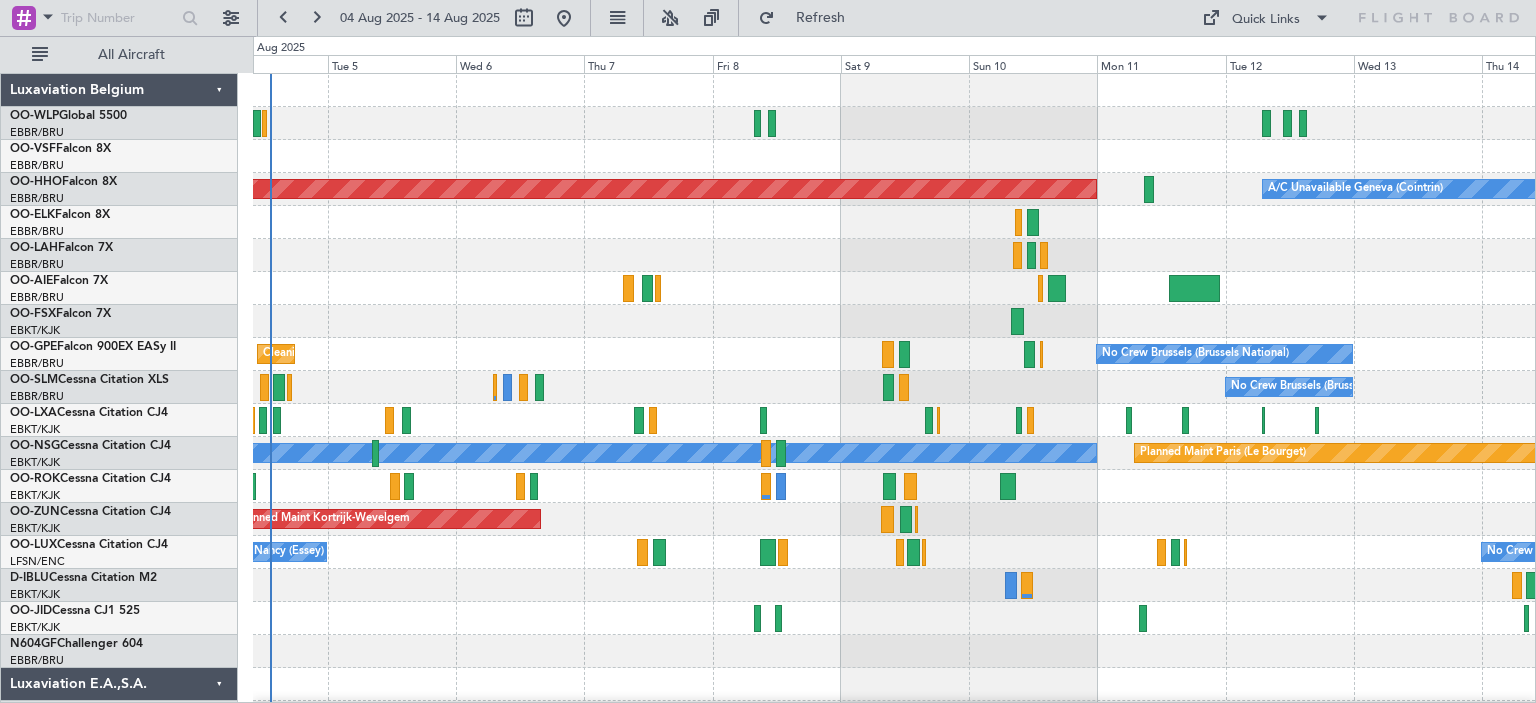 click 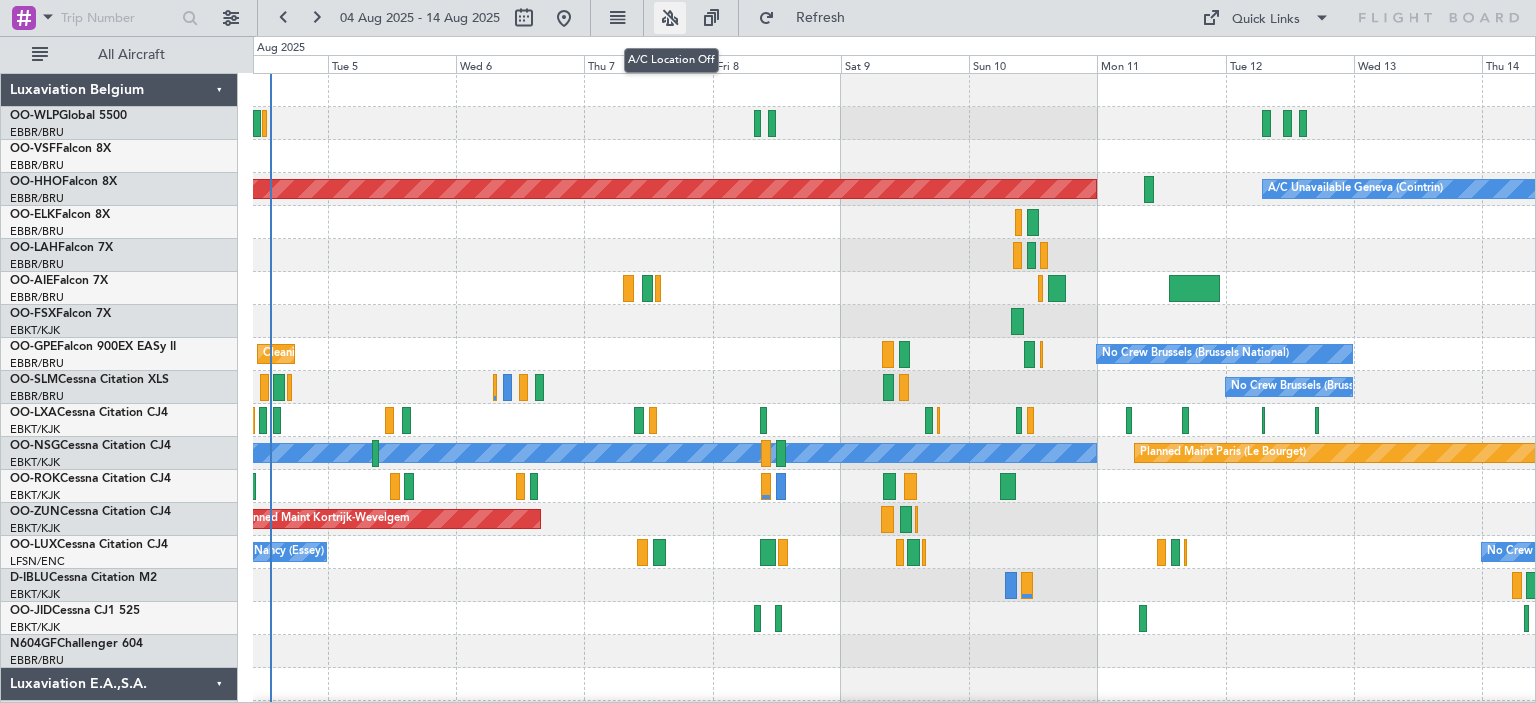 click 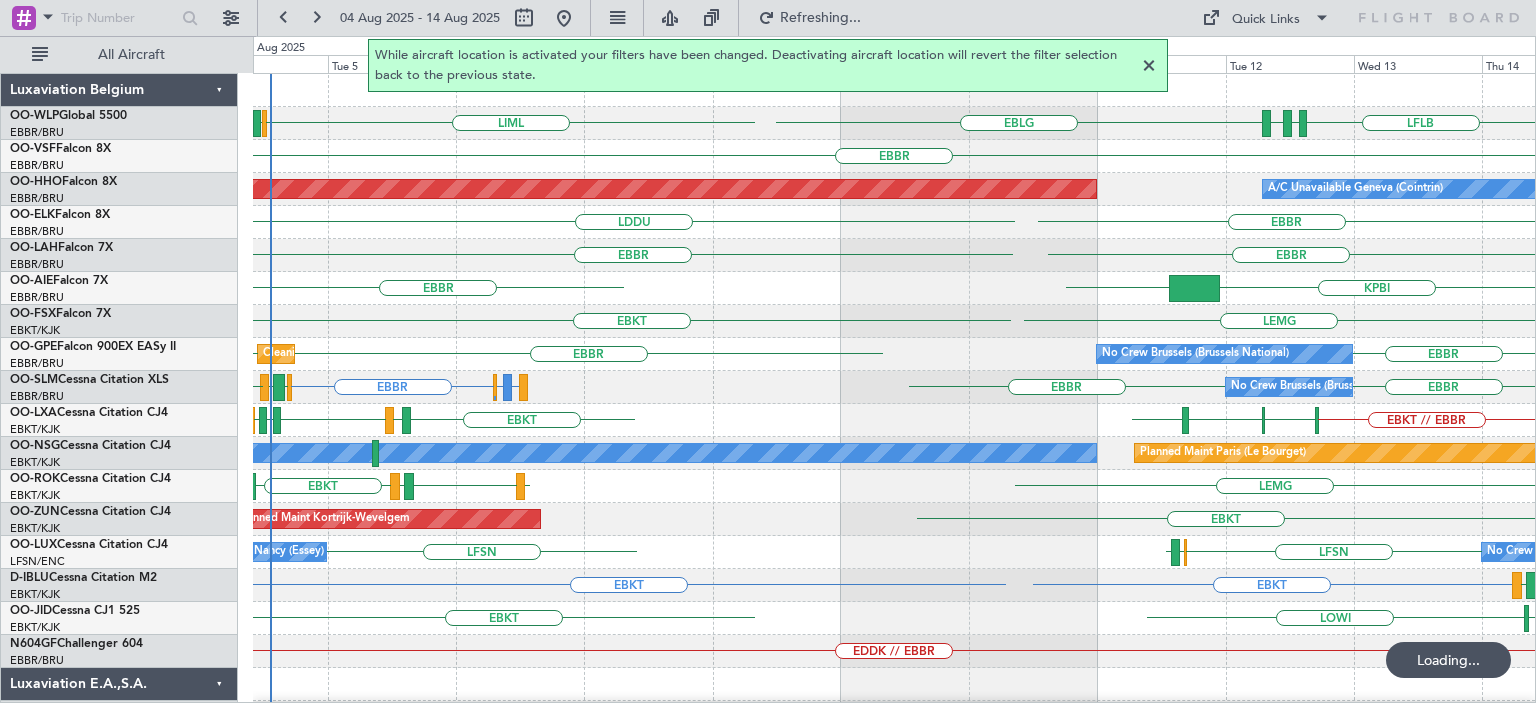 click 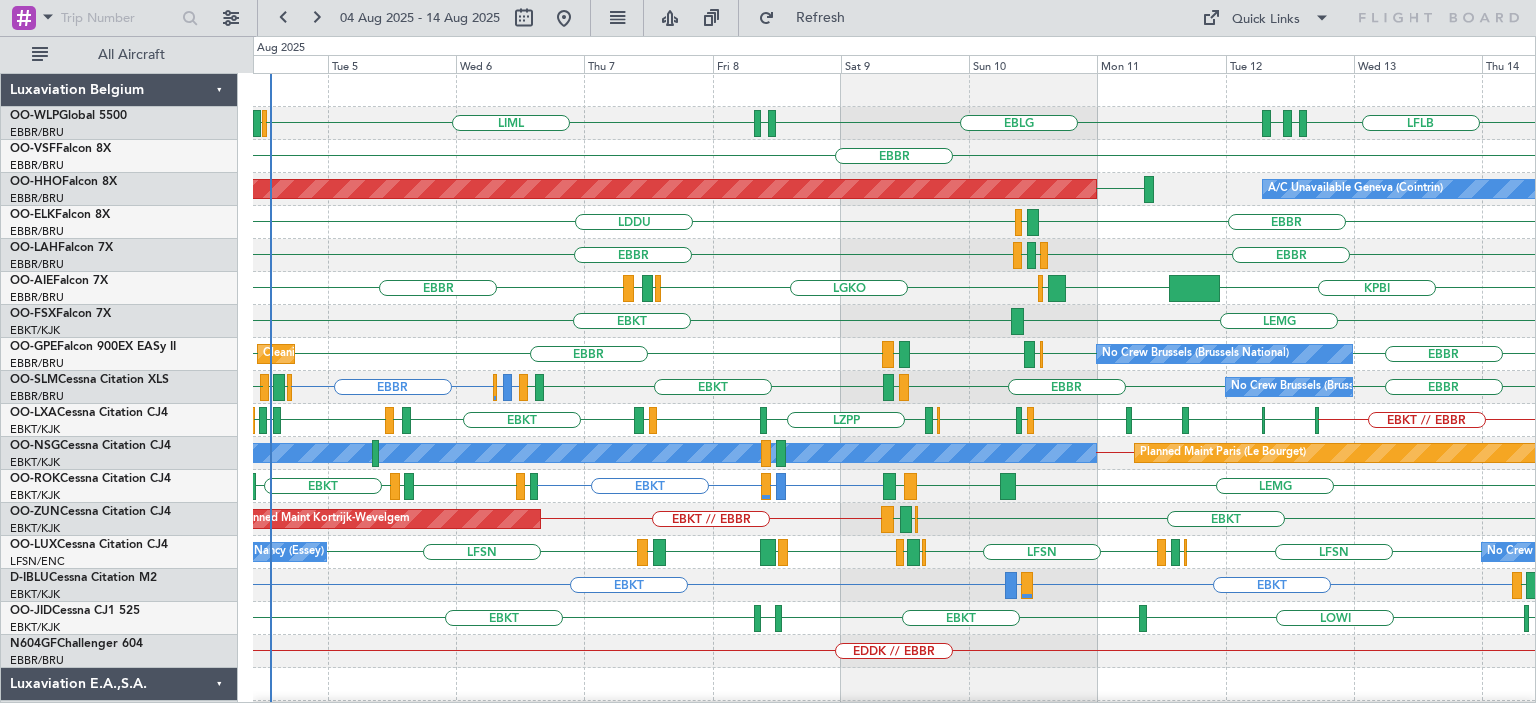 click on "[DATE] [TIME]" 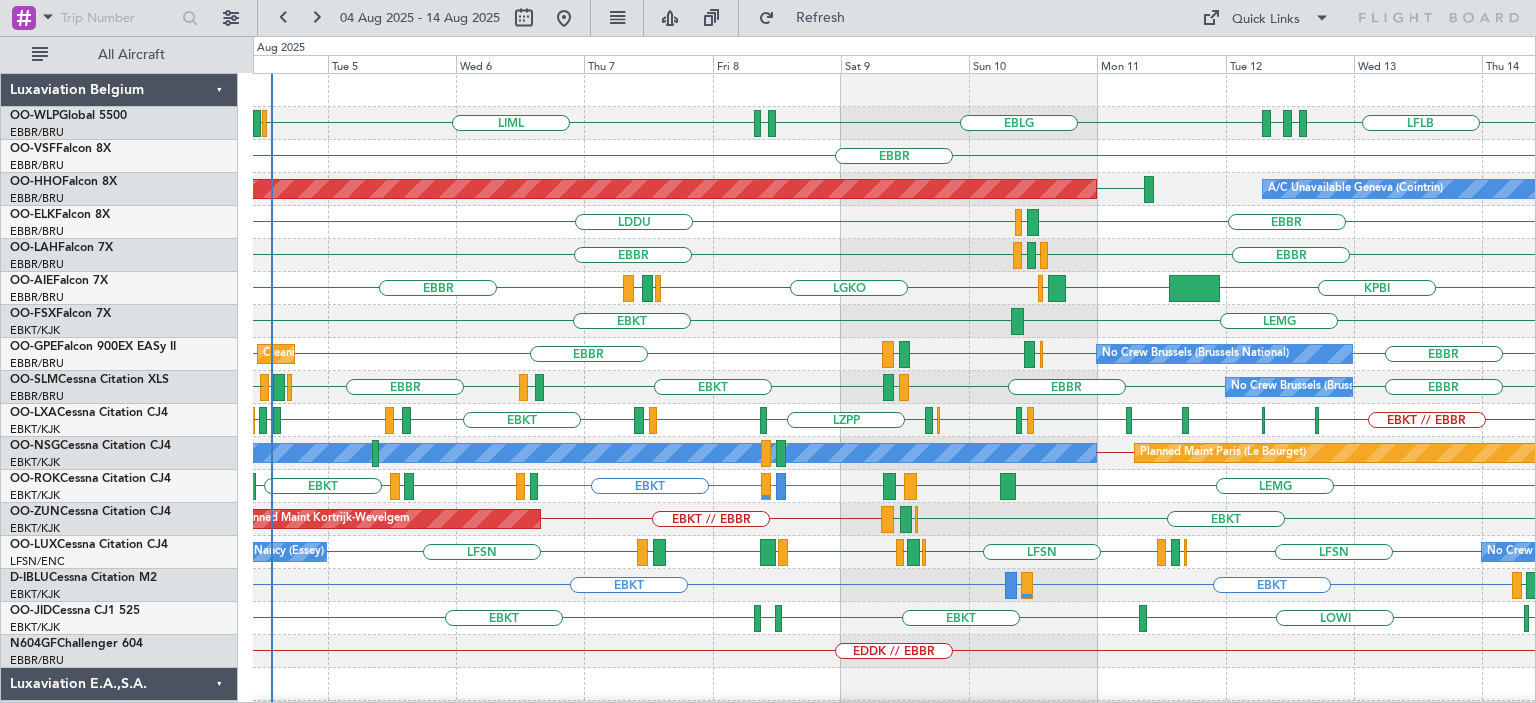 click on "KPBI
EGLF
LGAV
LGKO
LGAV
LIEO
EBBR" 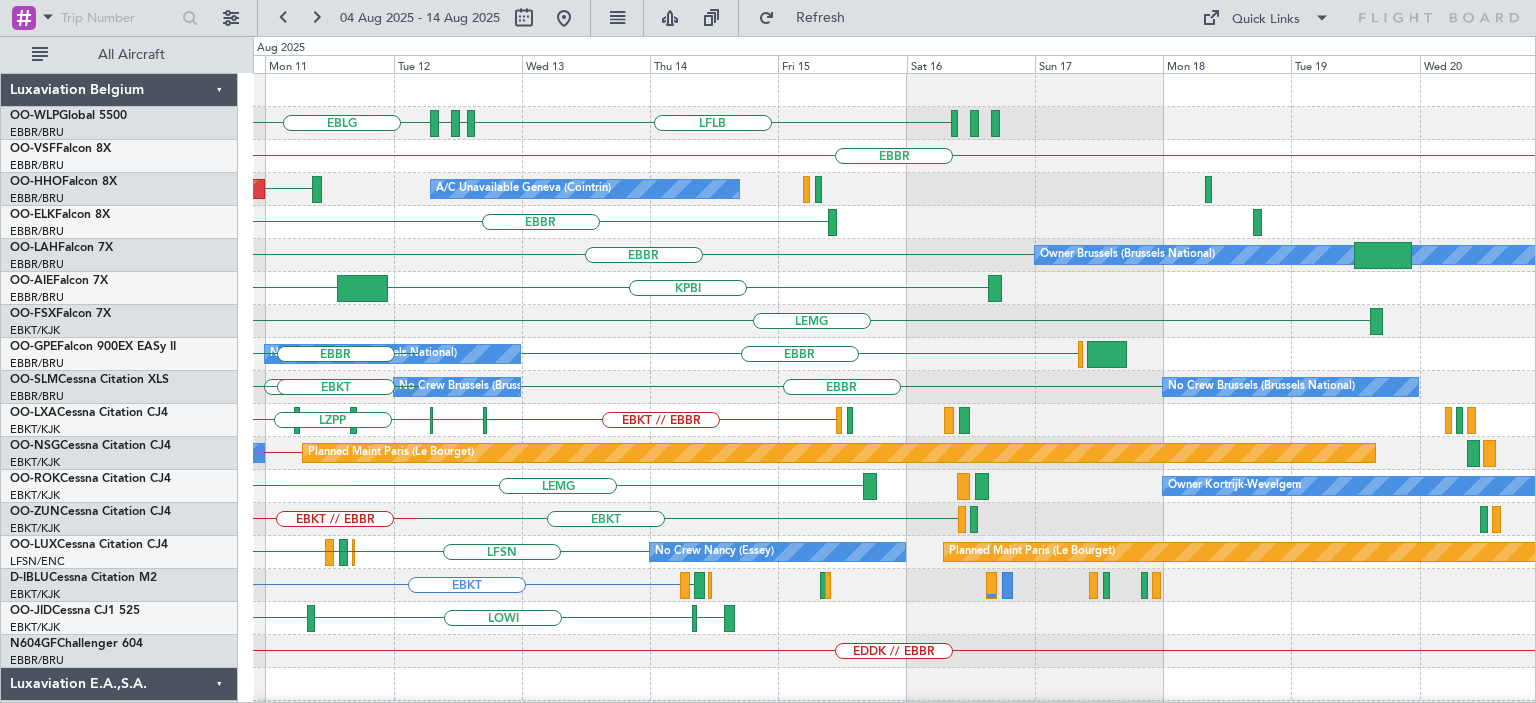 click on "LFLB
EBLG
LDZD
EBLG
LDPL
EBBR
LSGG
A/C Unavailable [CITY] ([CITY])
Planned Maint [CITY] ([CITY])
EBBR
LIRN
LDDU
EBBR
Owner [CITY] ([CITY])
ENGM
EGPF
EBBR
KPBI
EGLF
LGAV
LGKO
LEMG
EBKT
EBBR
EBBR
No Crew [CITY] ([CITY])
LRCL
LIEO
EHAM
EBBR
EBBR
EBBR" 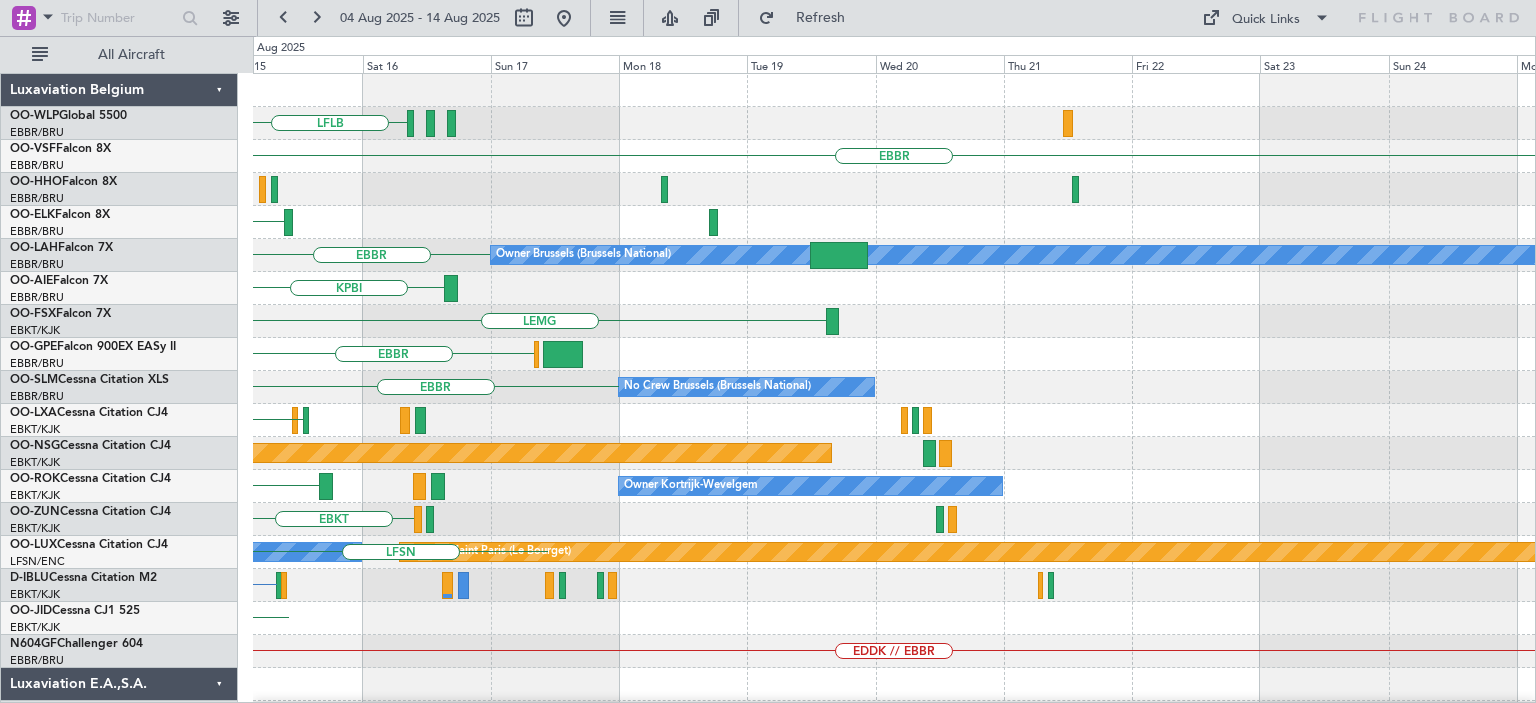 click on "[DATE] [TIME]" 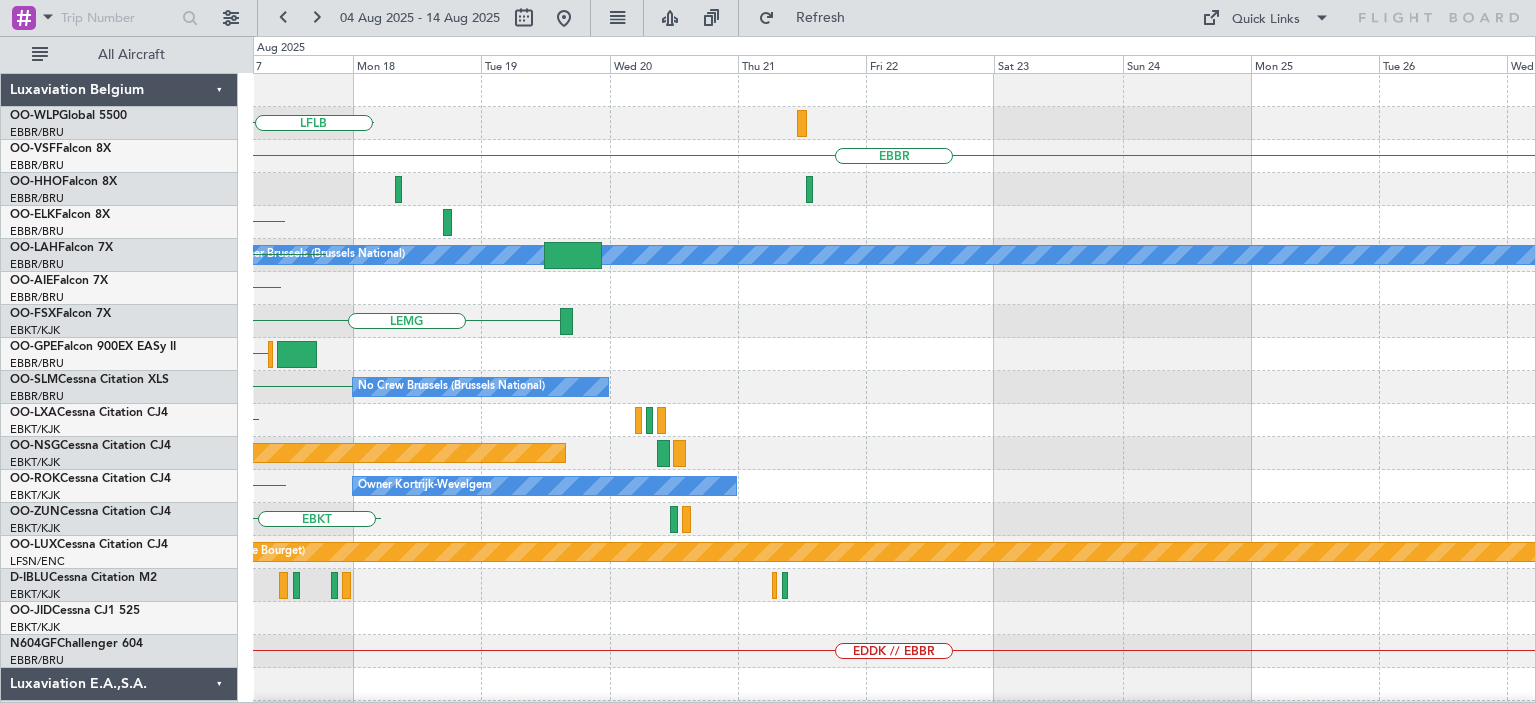 click on "[DATE] [TIME]" 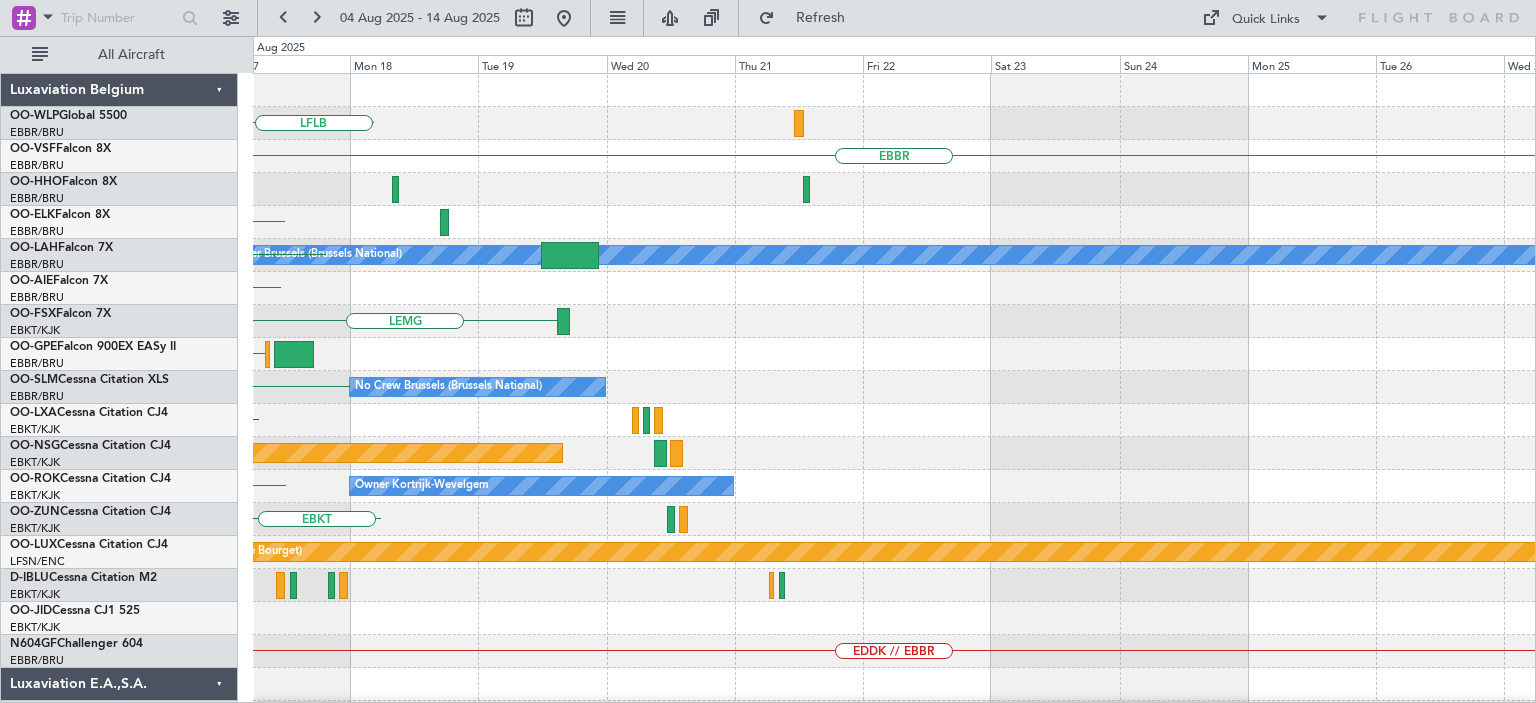 click on "LFLB
EBBR
EBBR
Owner [CITY] ([CITY])
EBBR
KPBI
LEMG
EBBR
EBBR
No Crew [CITY] ([CITY])
EBKT // EBBR
Planned Maint [CITY] ([CITY])
Owner [CITY] ([CITY])
LEMG
EBKT
Planned Maint [CITY] ([CITY])
No Crew [CITY] ([CITY])
EDDK // EBBR
LFPB" 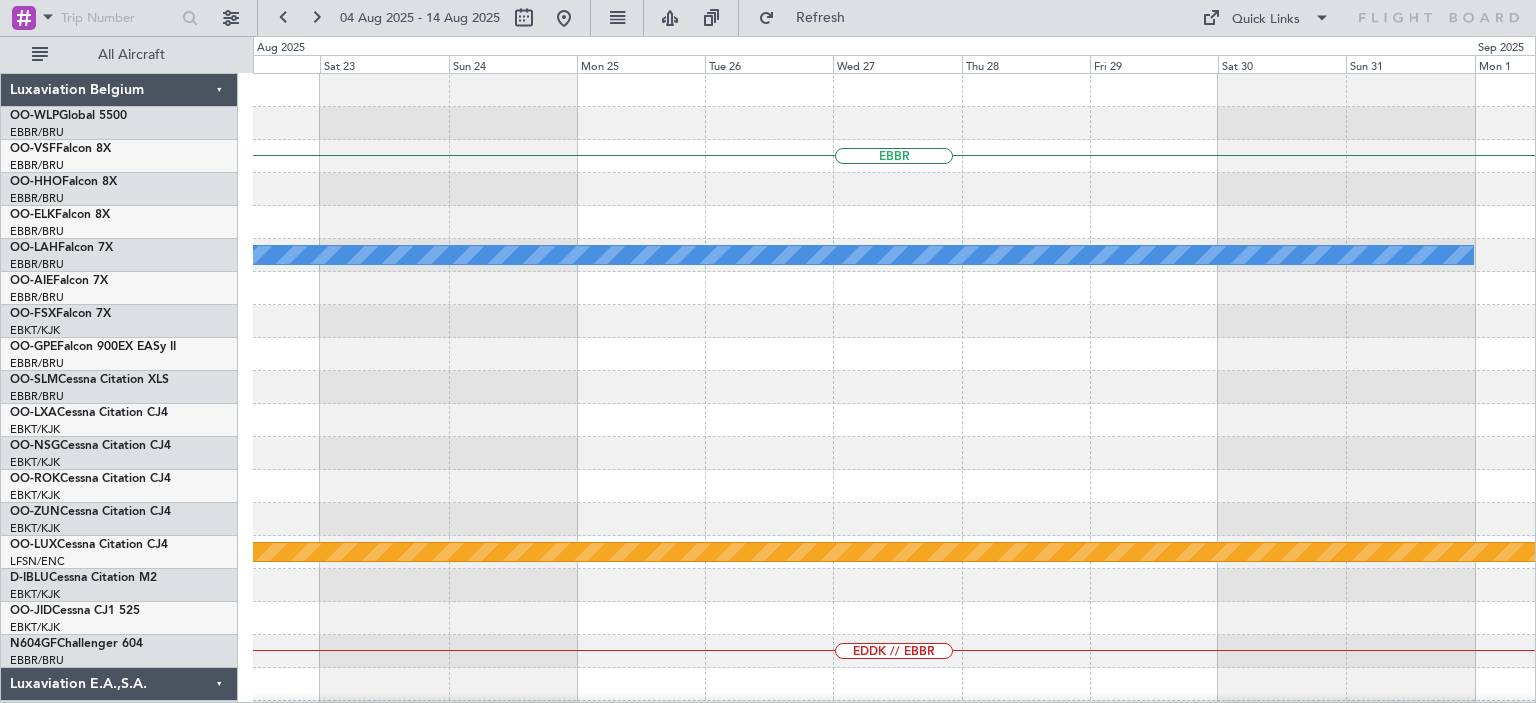 click on "[DATE] [TIME]" 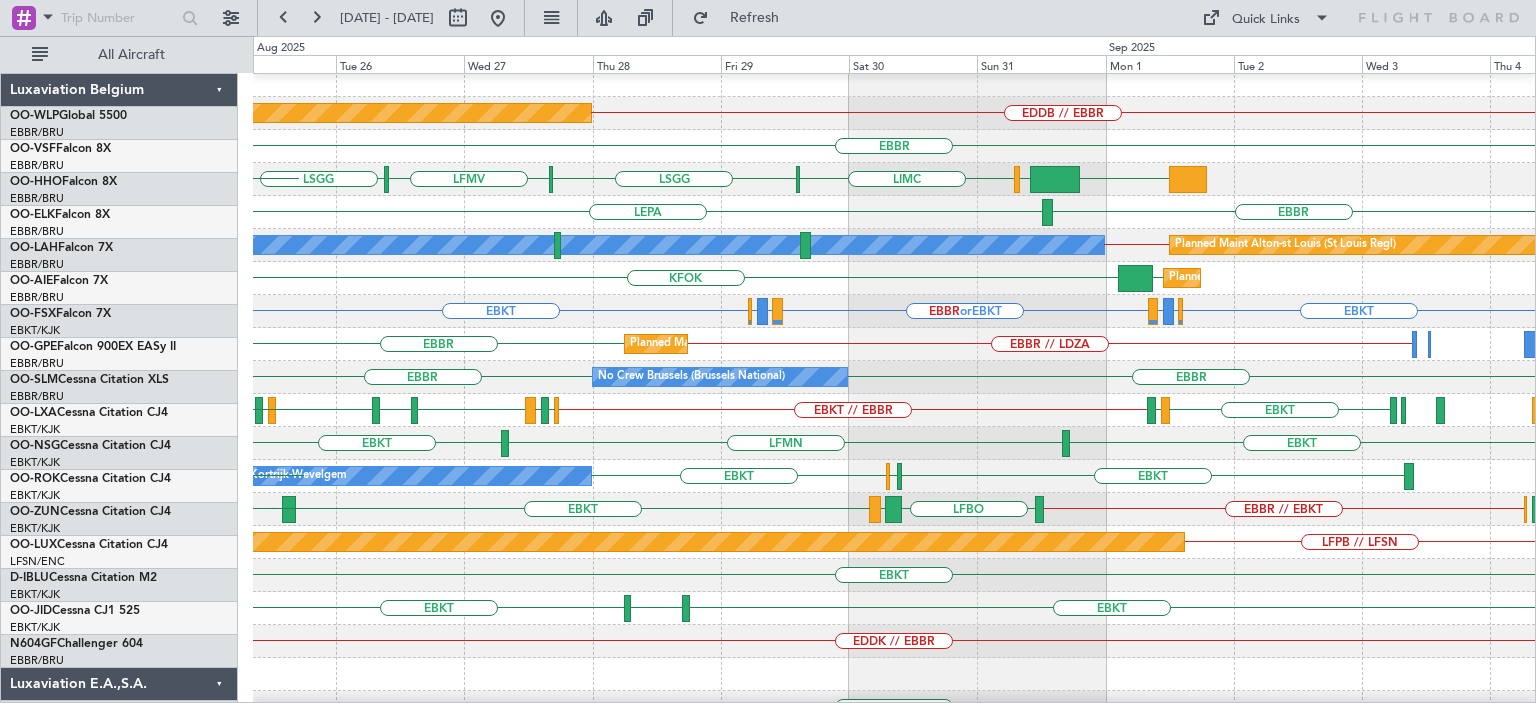 scroll, scrollTop: 10, scrollLeft: 0, axis: vertical 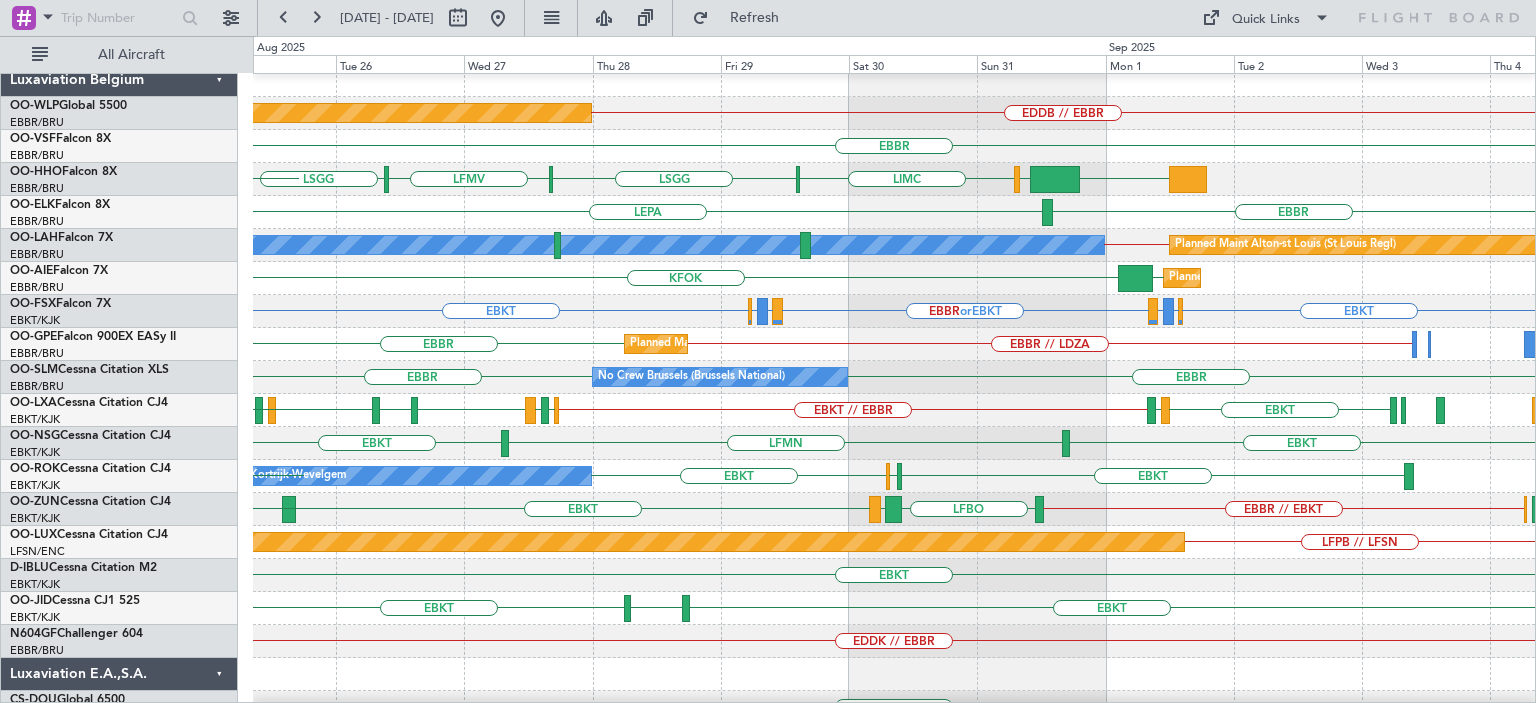 click on "[DATE] [TIME]" 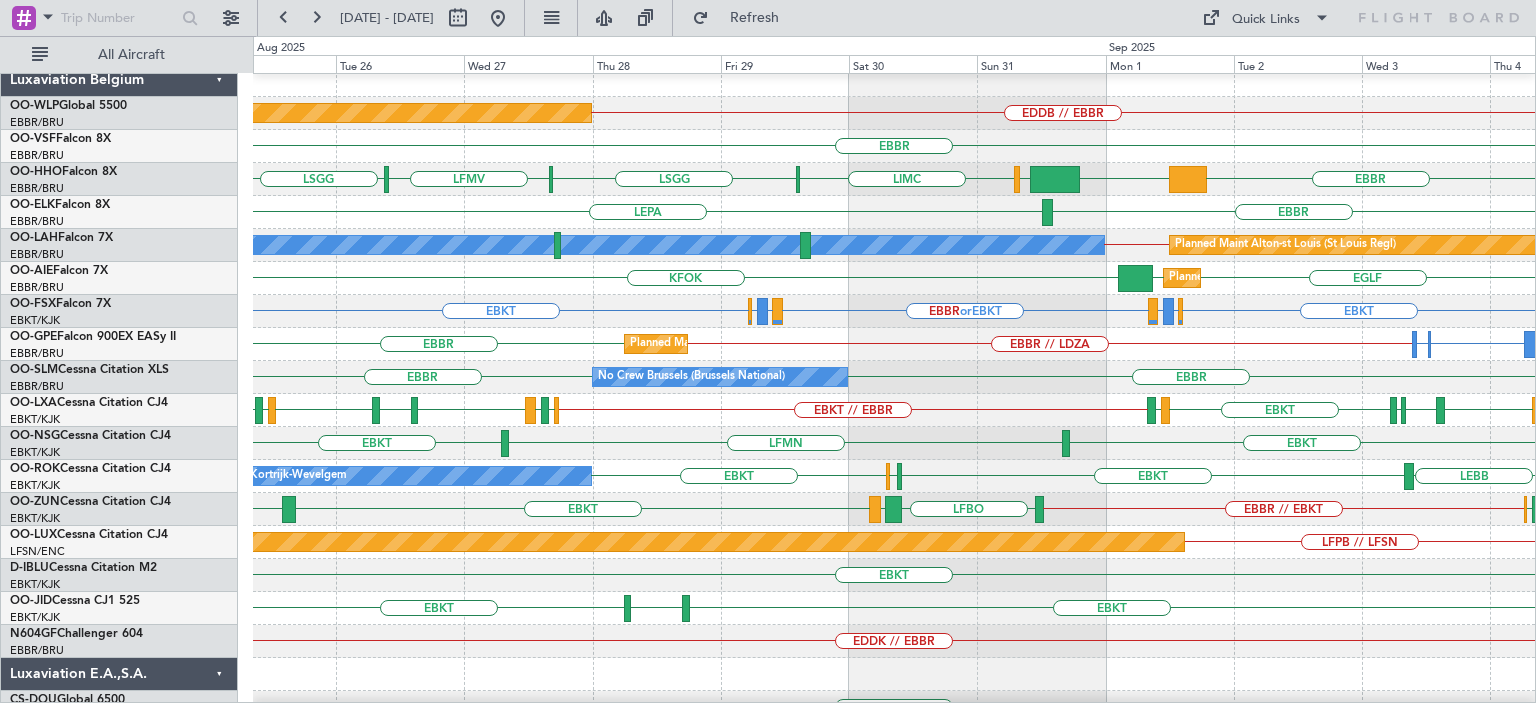click on "EBBR" 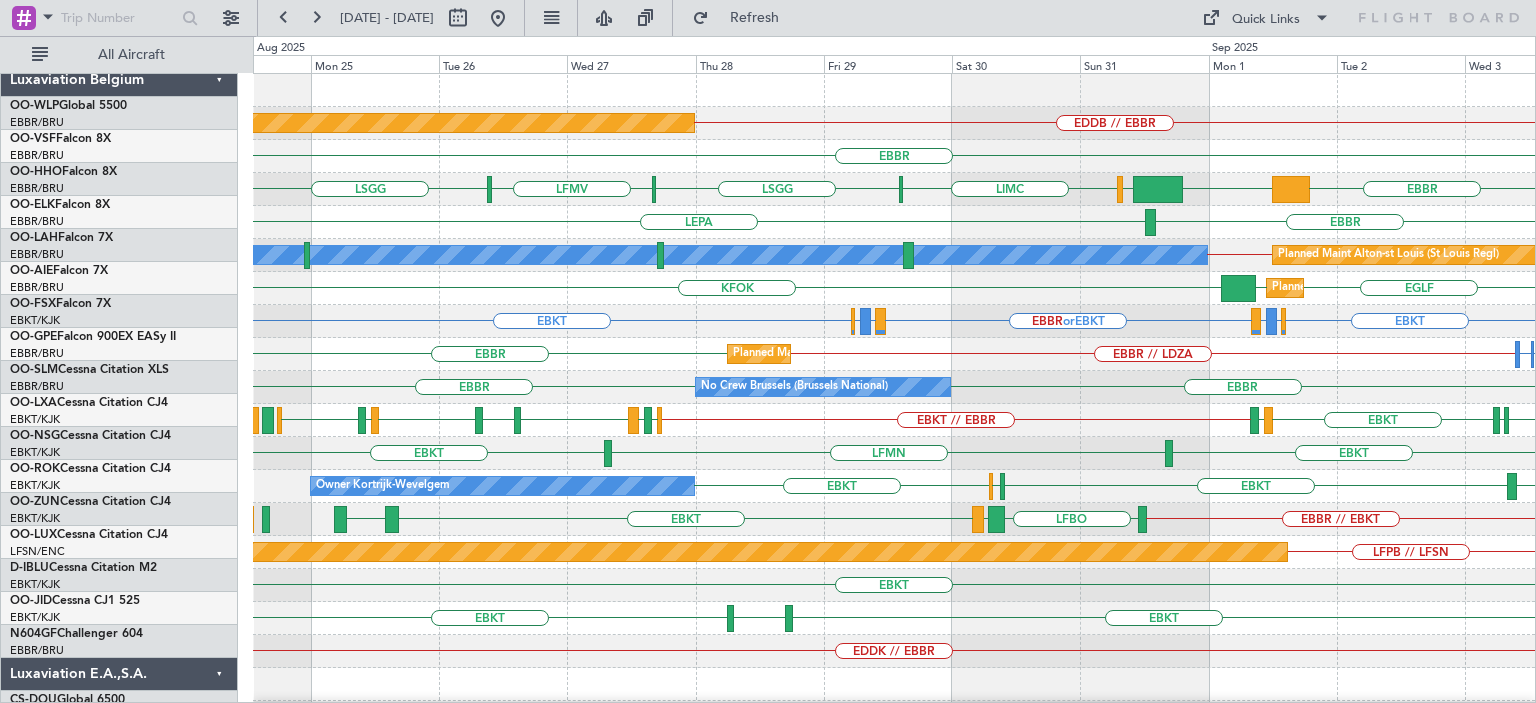 scroll, scrollTop: 0, scrollLeft: 0, axis: both 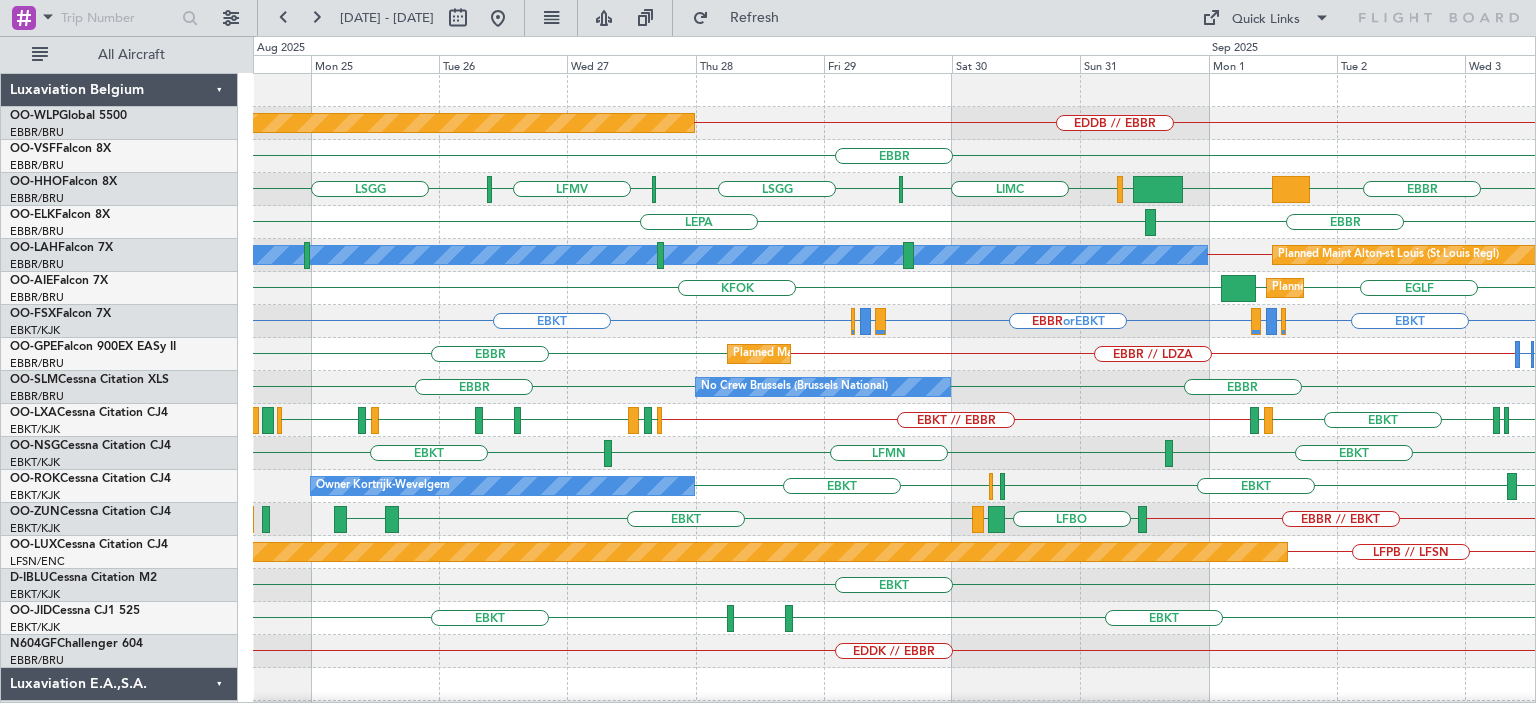 click on "[DATE] [TIME]" 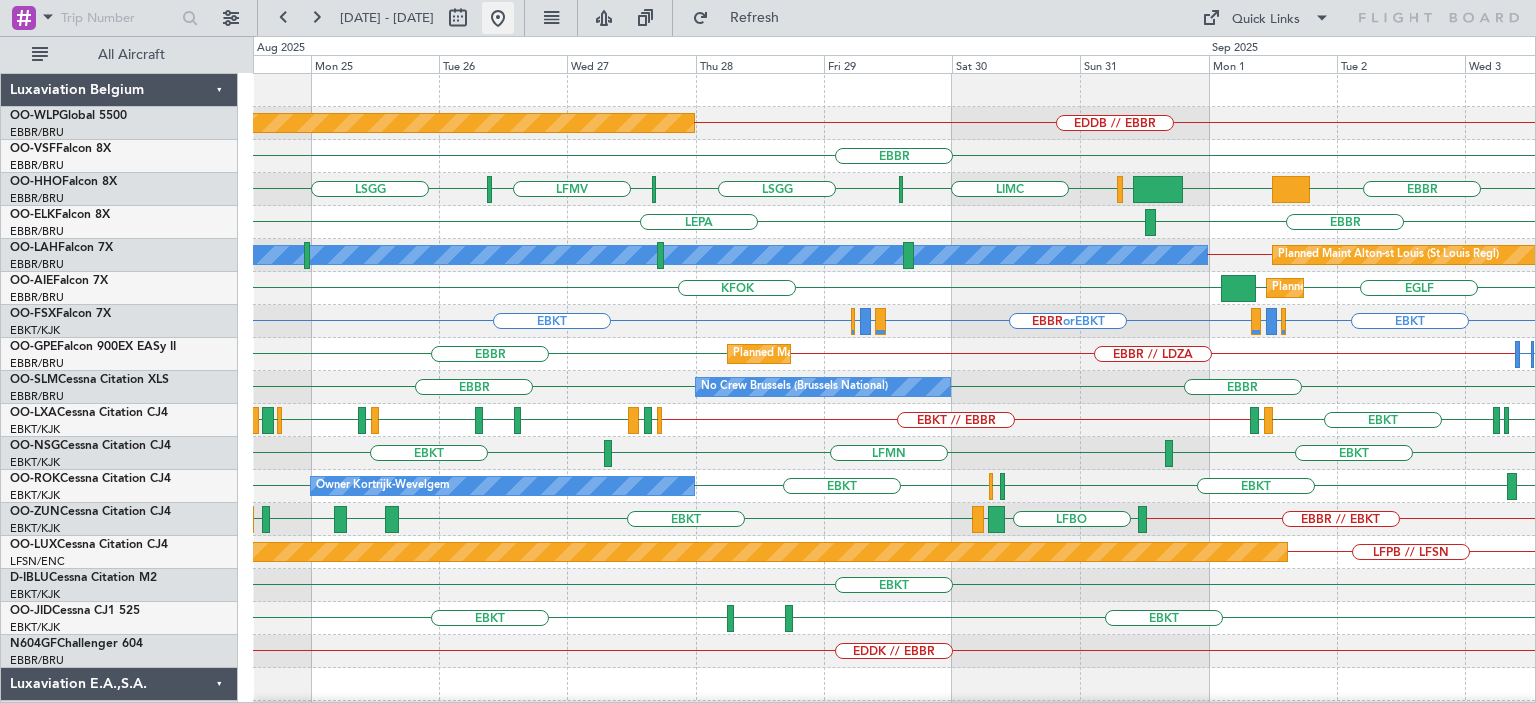 click at bounding box center [498, 18] 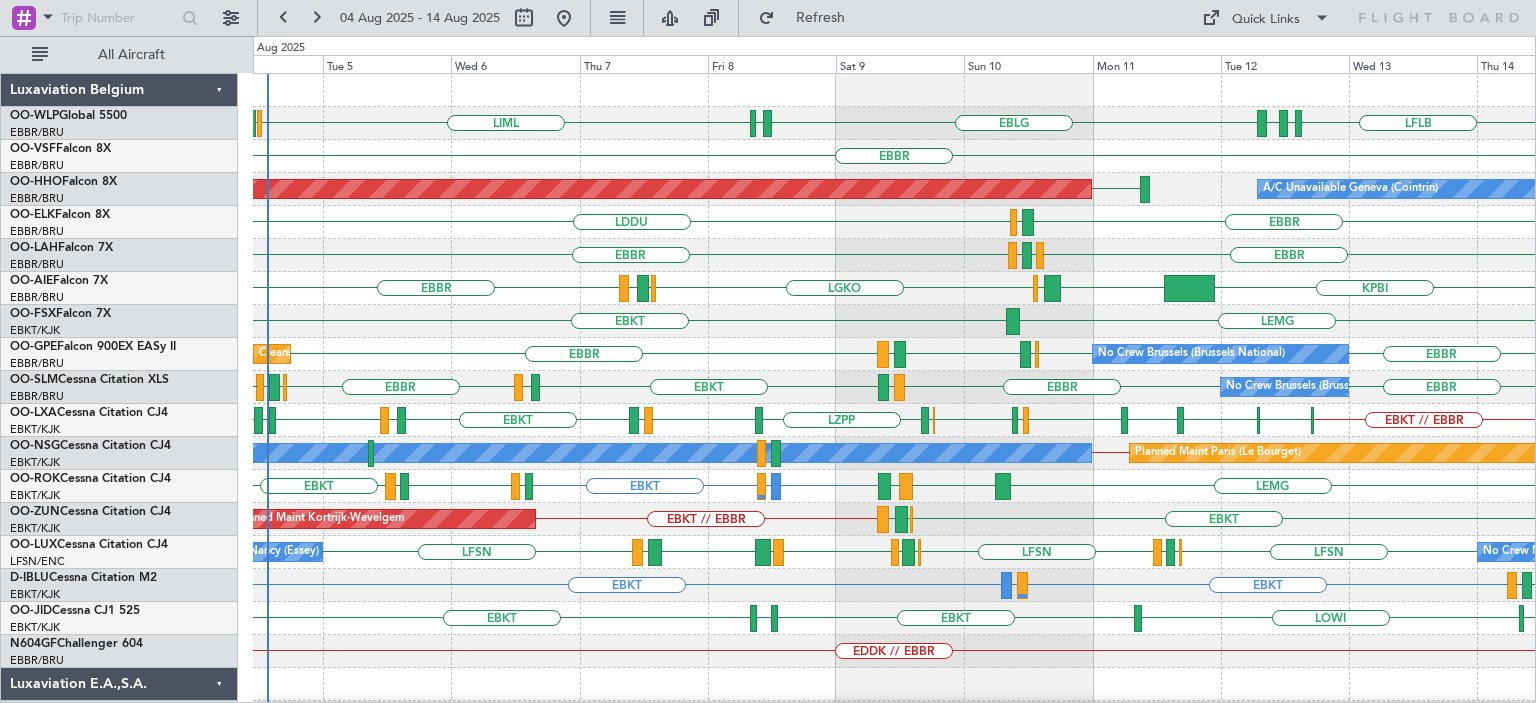 click on "EBBR
LIRN
LDDU" 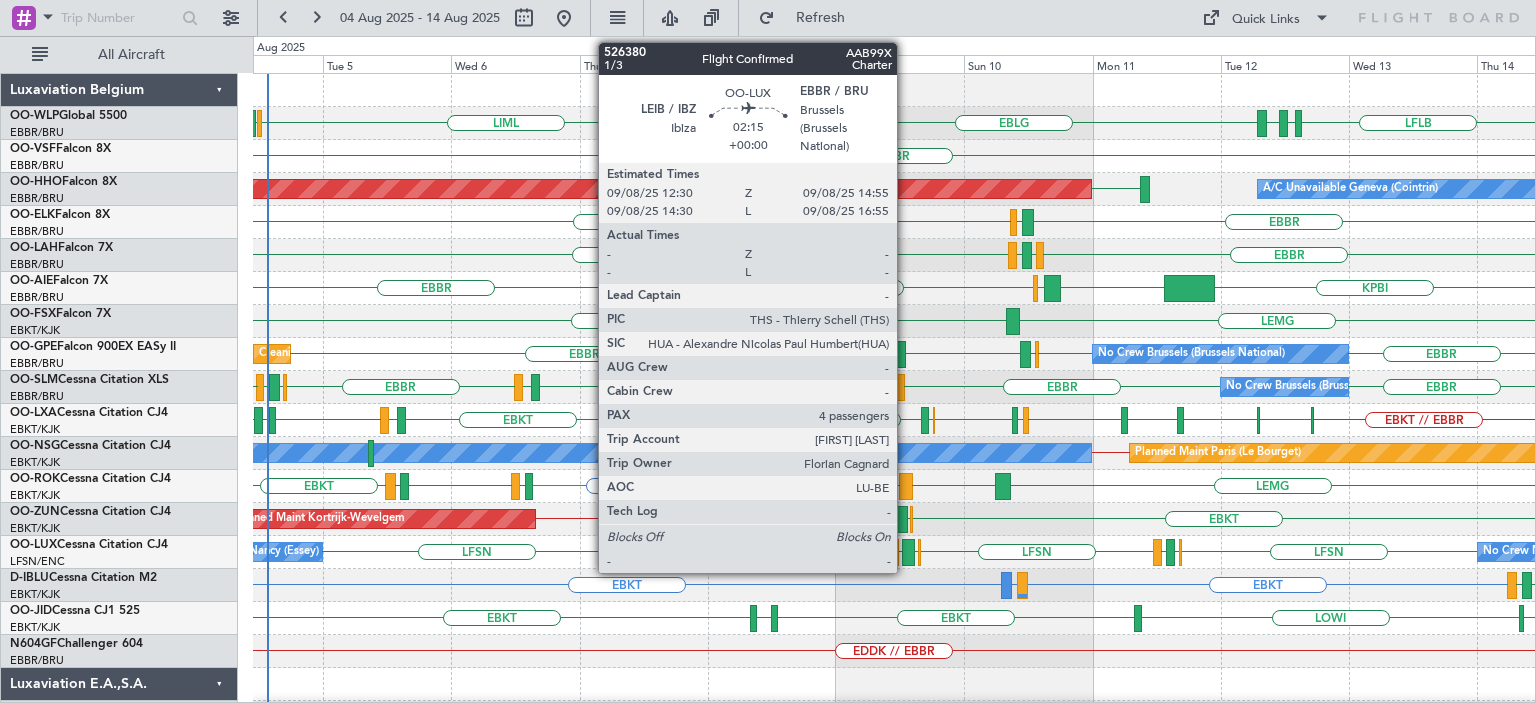 click 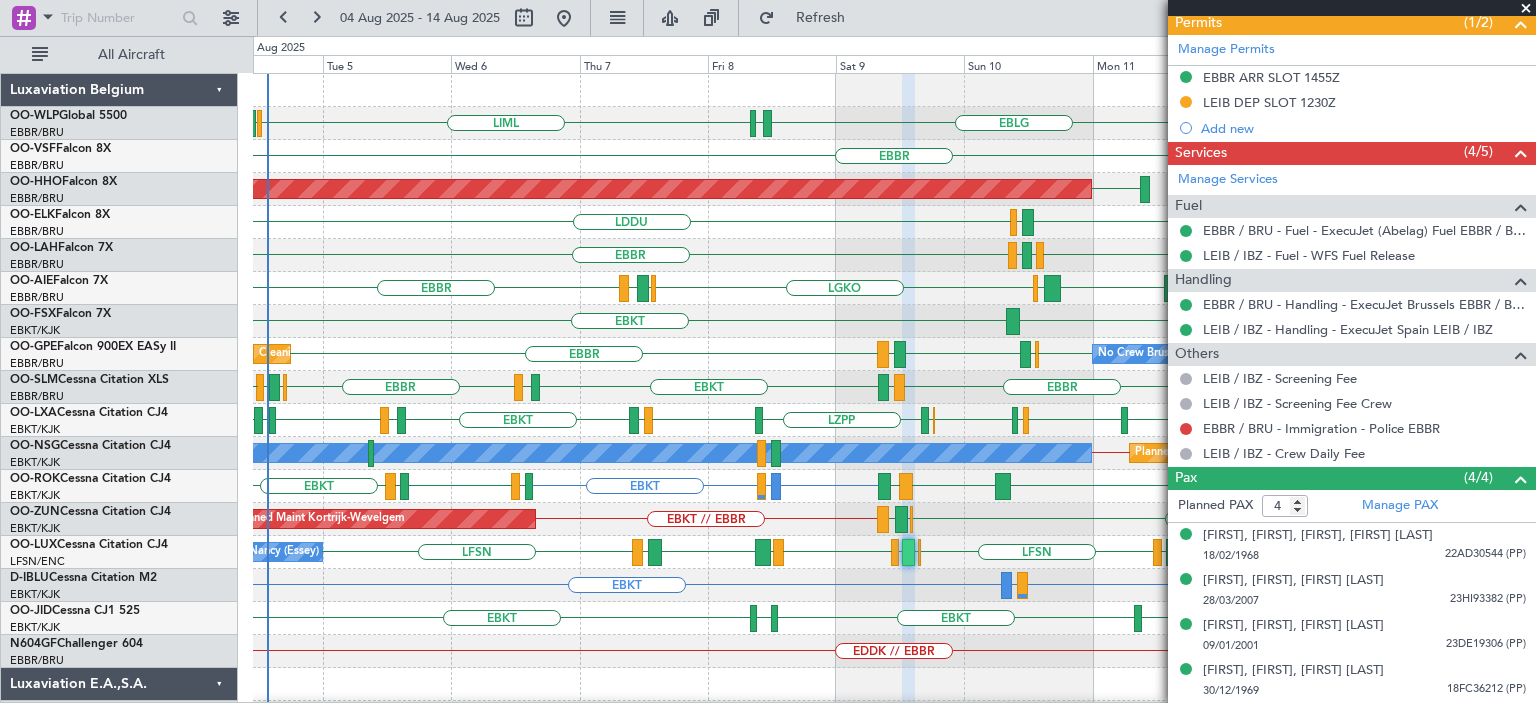 scroll, scrollTop: 0, scrollLeft: 0, axis: both 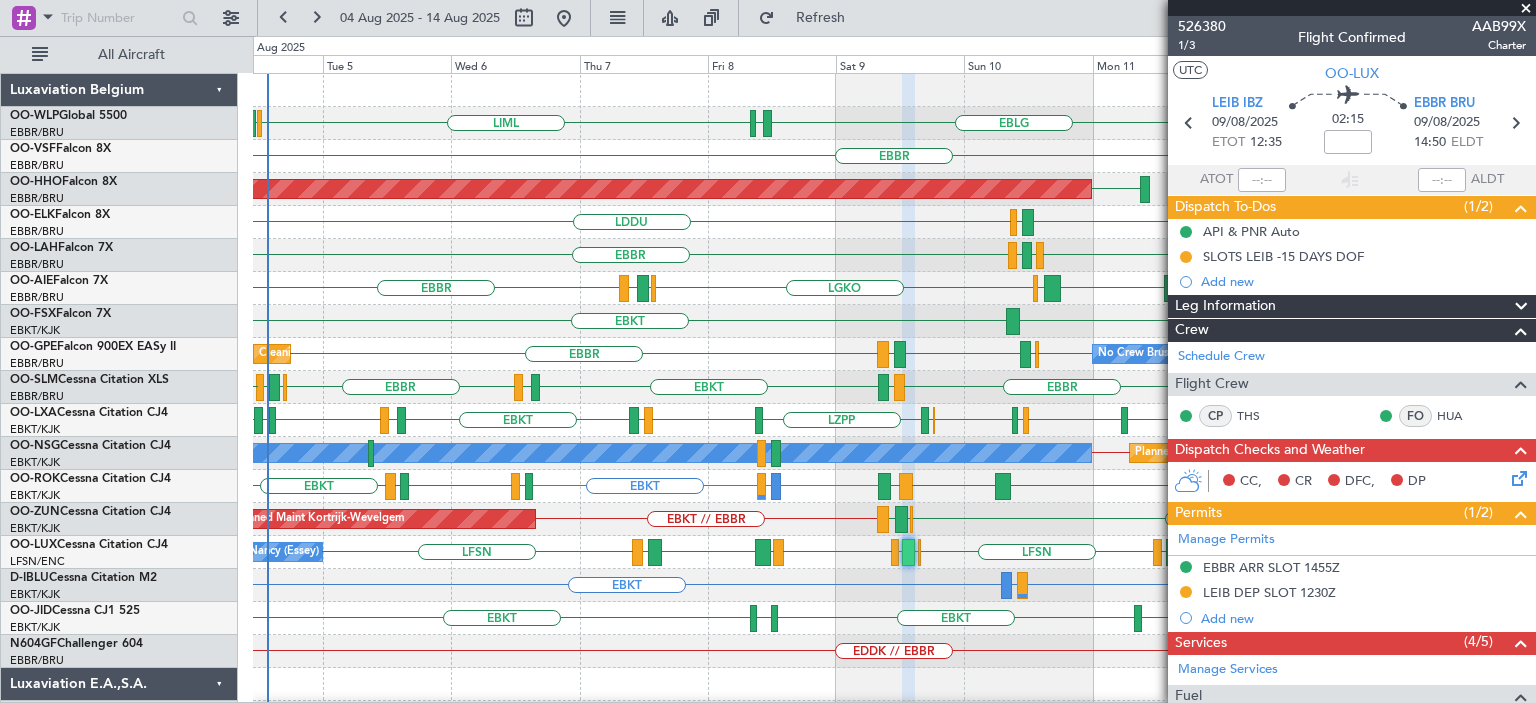 click at bounding box center [1526, 9] 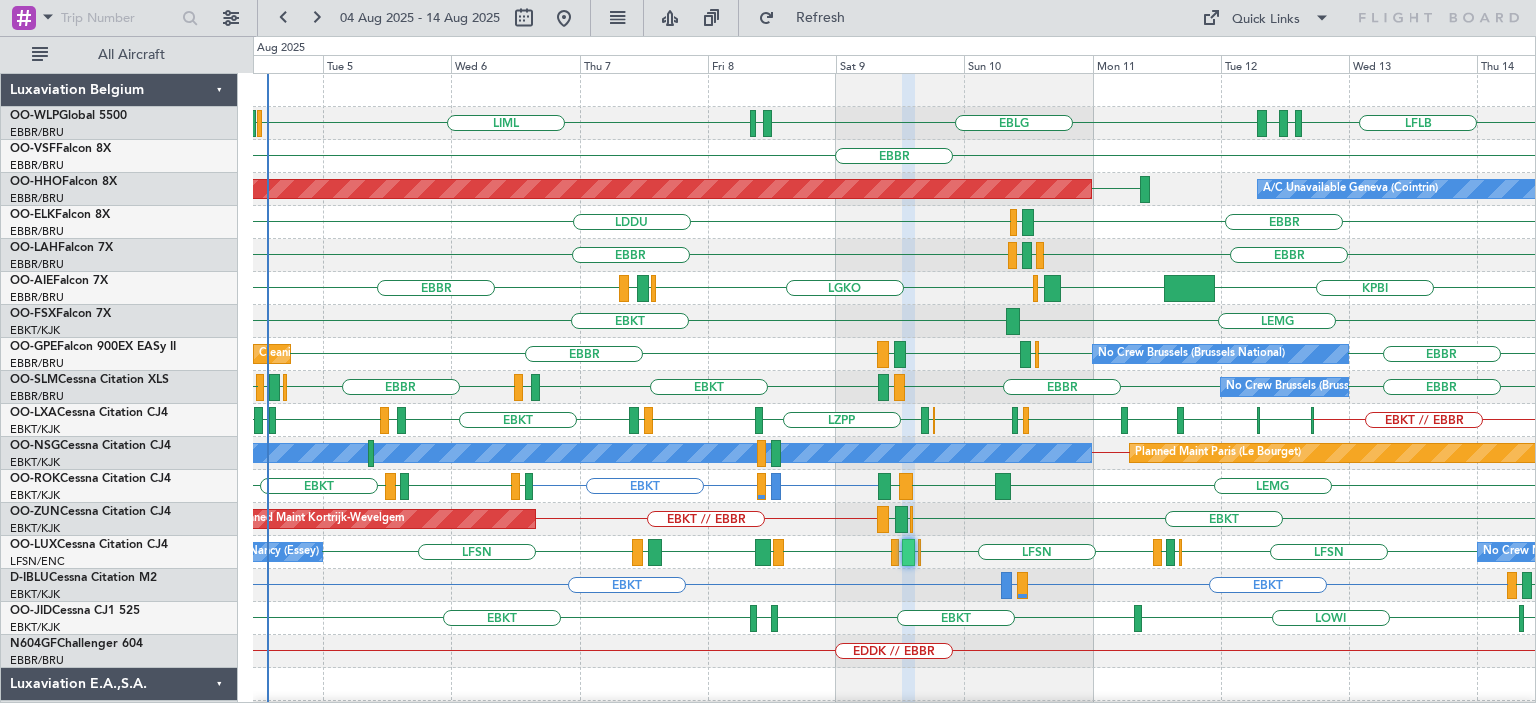type on "0" 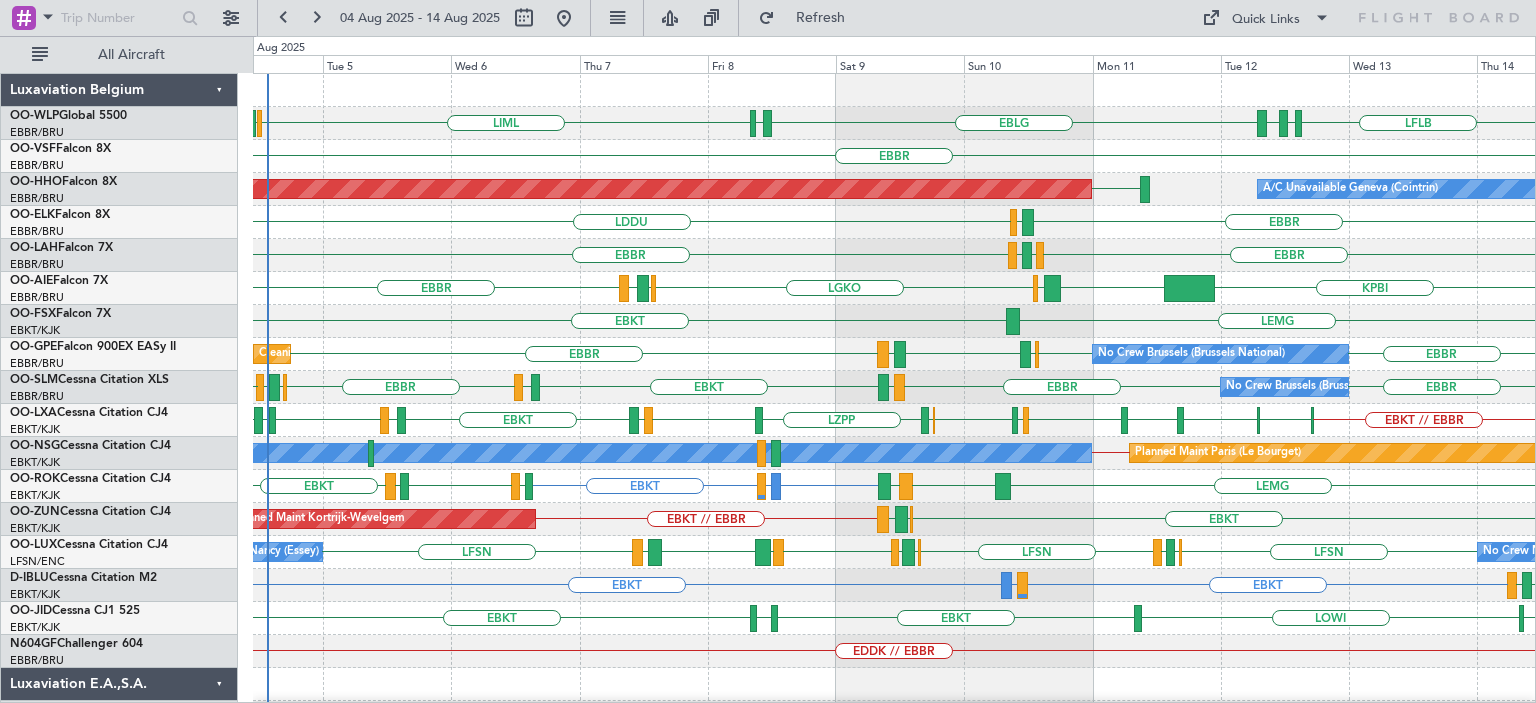 click on "EBBR
EGLF
LGAV
LGKO
LGAV
LIEO
KPBI" 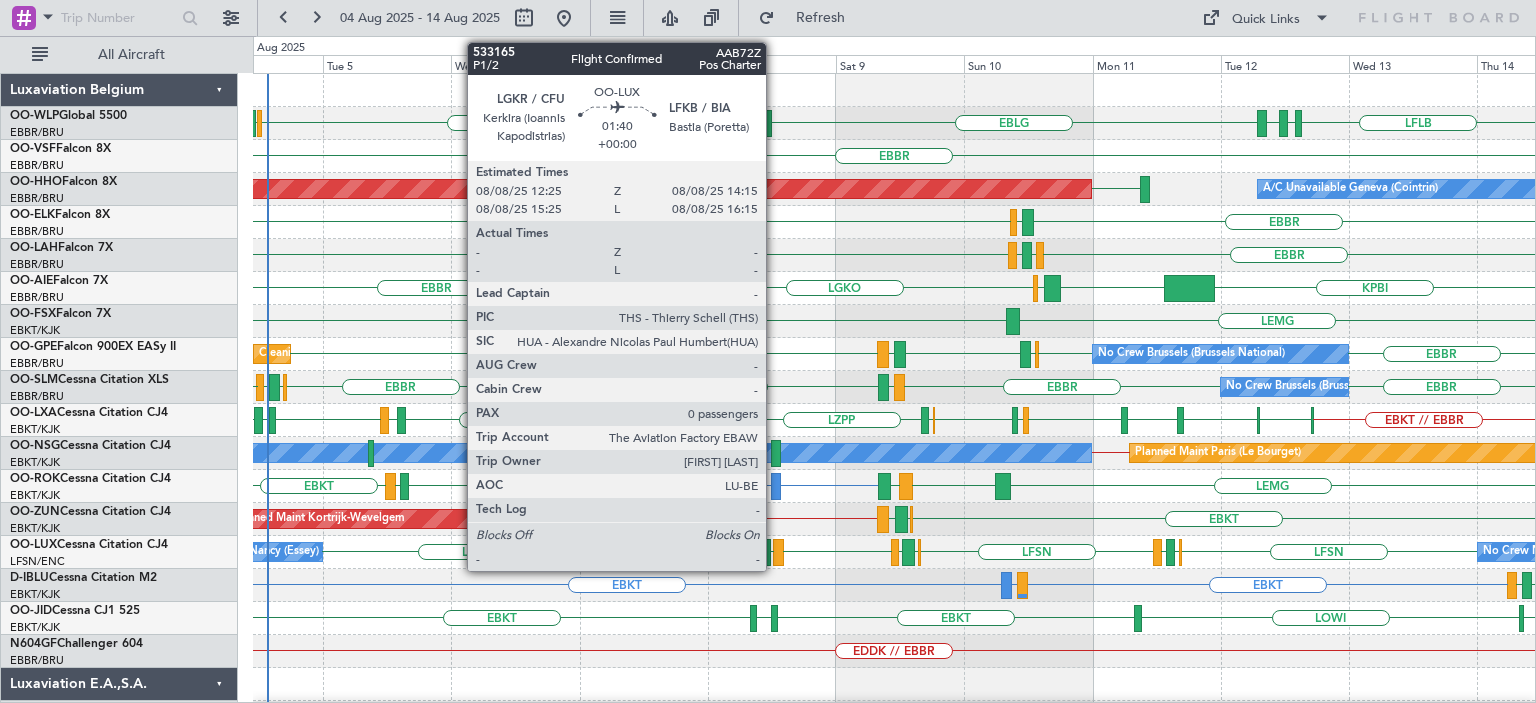 click 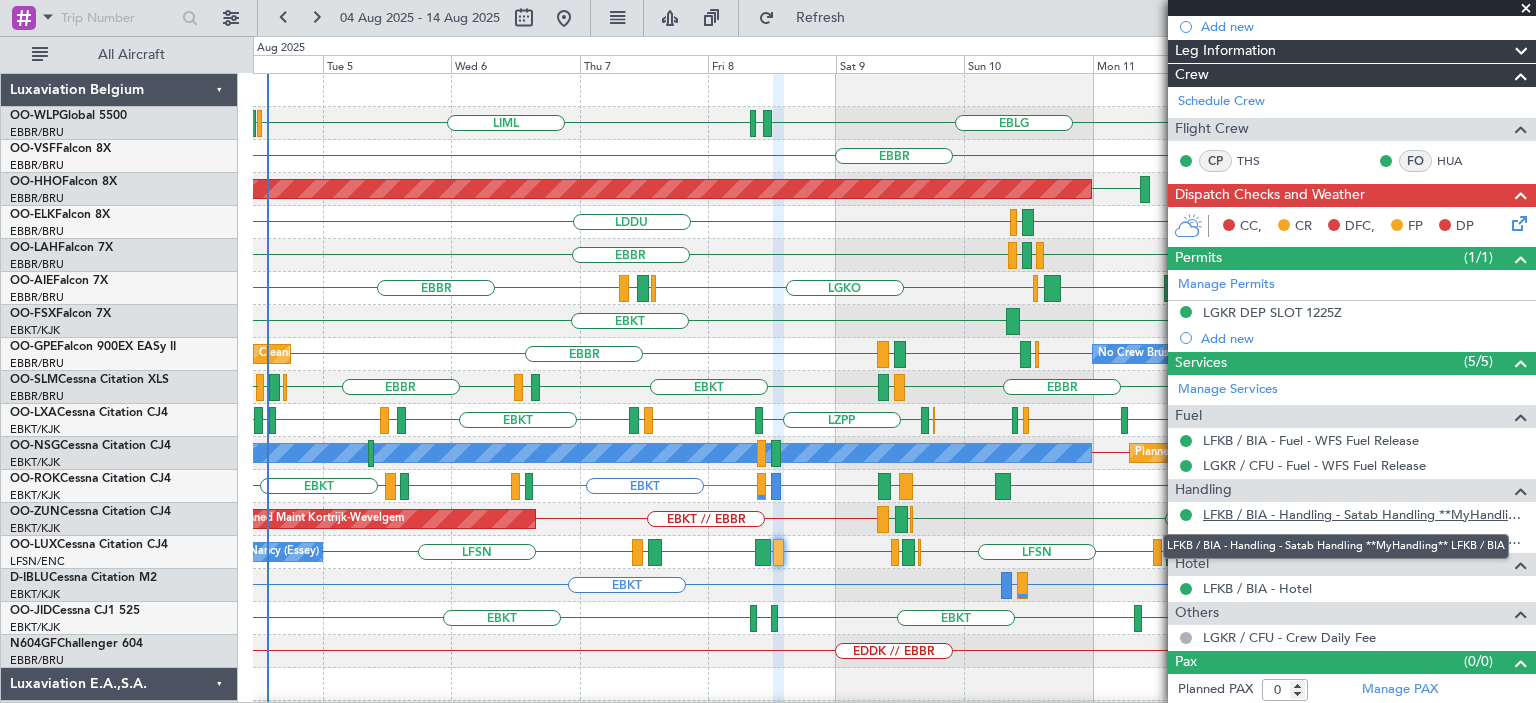 scroll, scrollTop: 0, scrollLeft: 0, axis: both 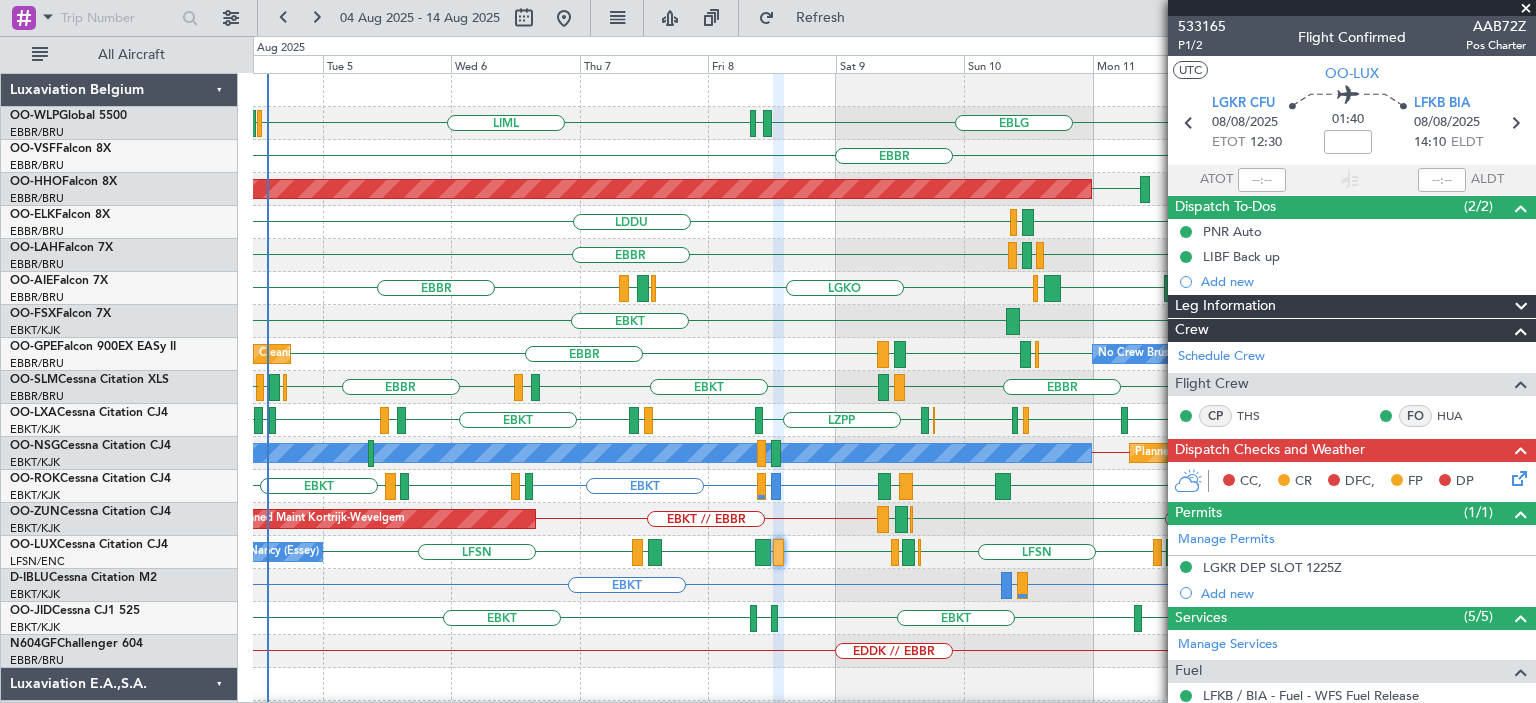 click at bounding box center [1526, 9] 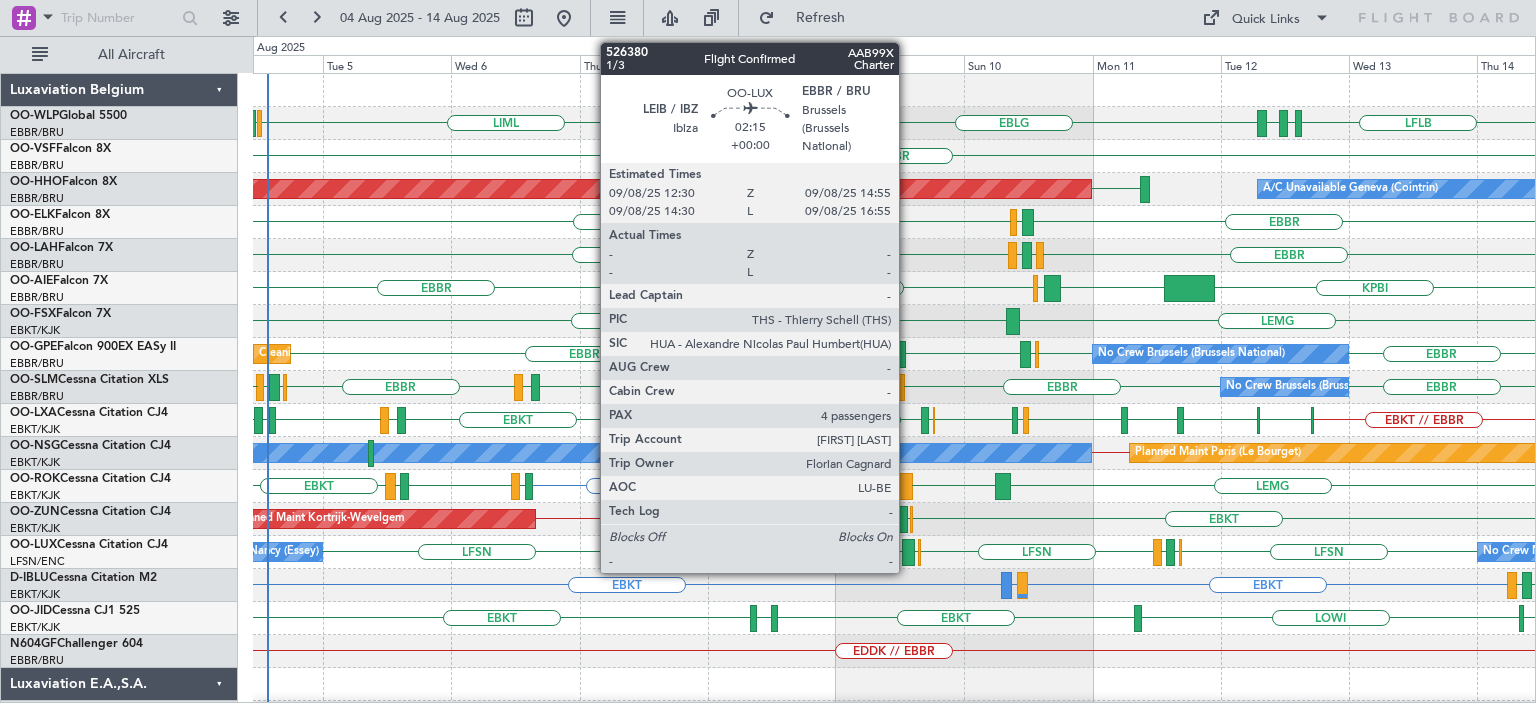 click 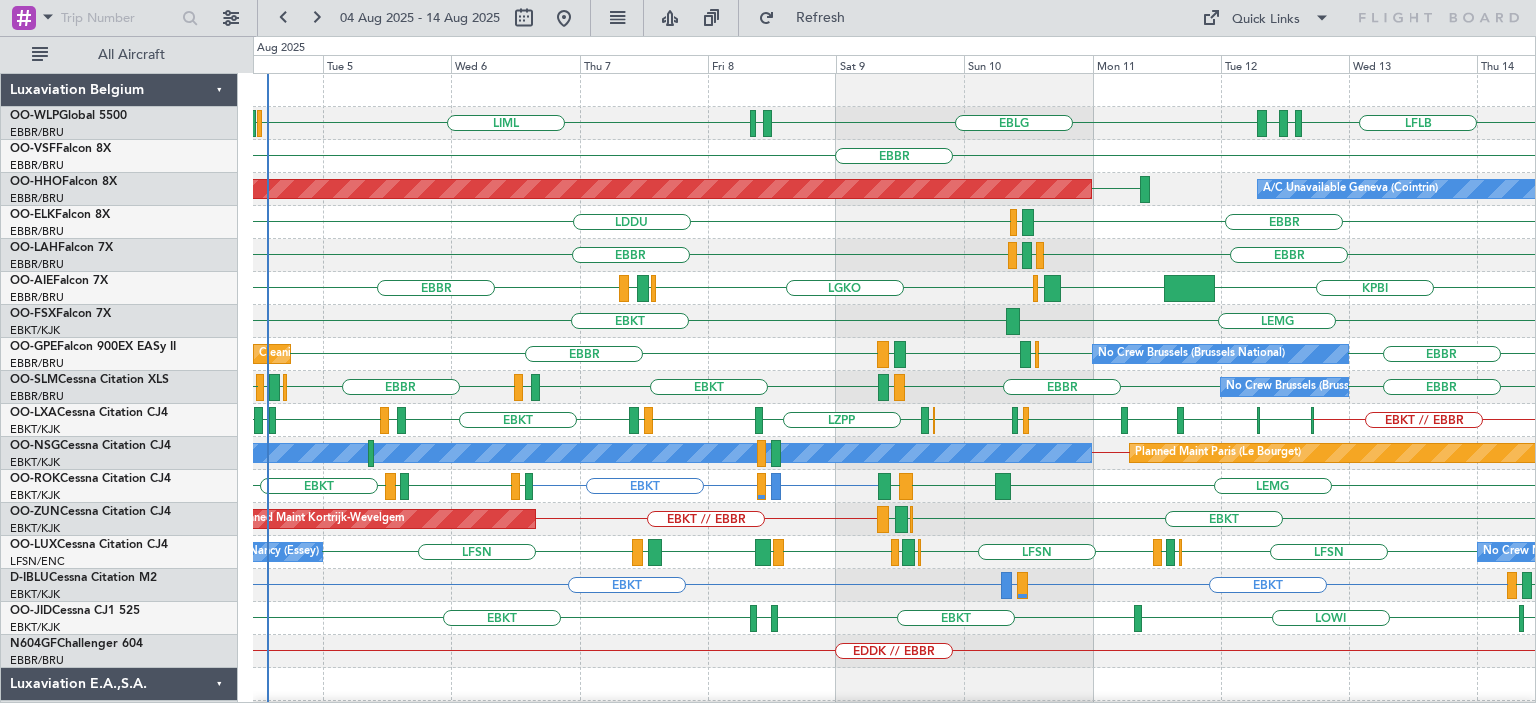 click on "EBBR
EBBR
EGPF
ENGM" 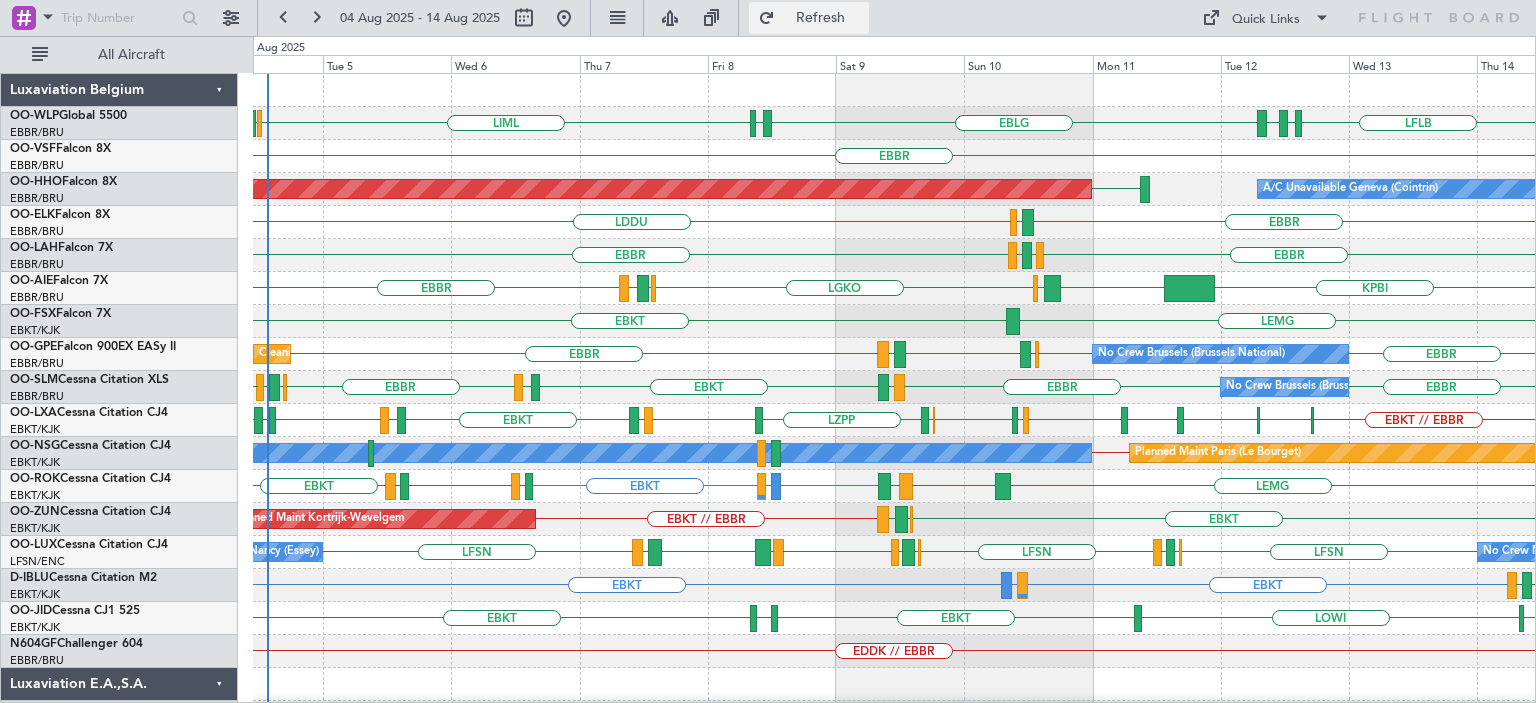 click on "Refresh" 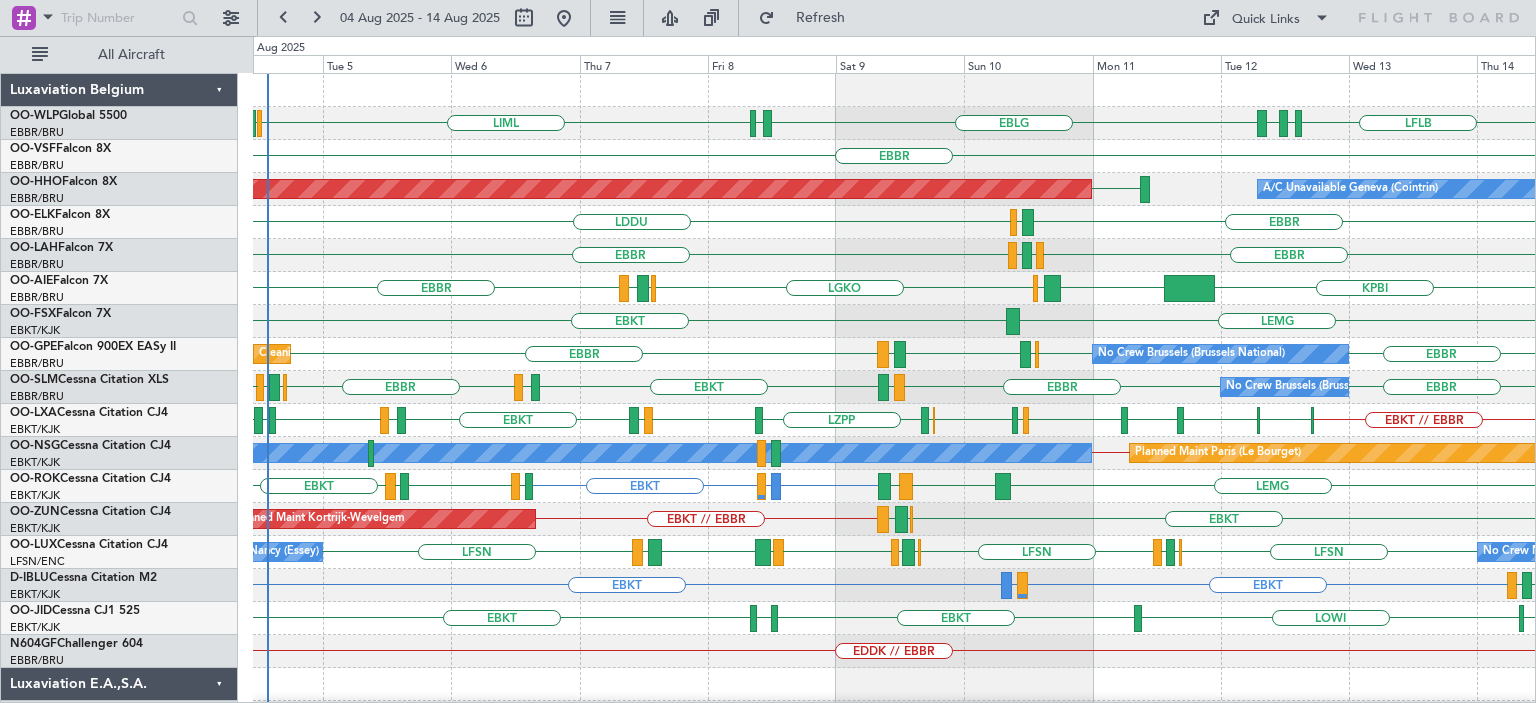 click on "EBKT
LEGE  or  EBKT
EBKT
LEMG
EBKT
LIEE
LFMD
EBKT
LFMD
EBKT" 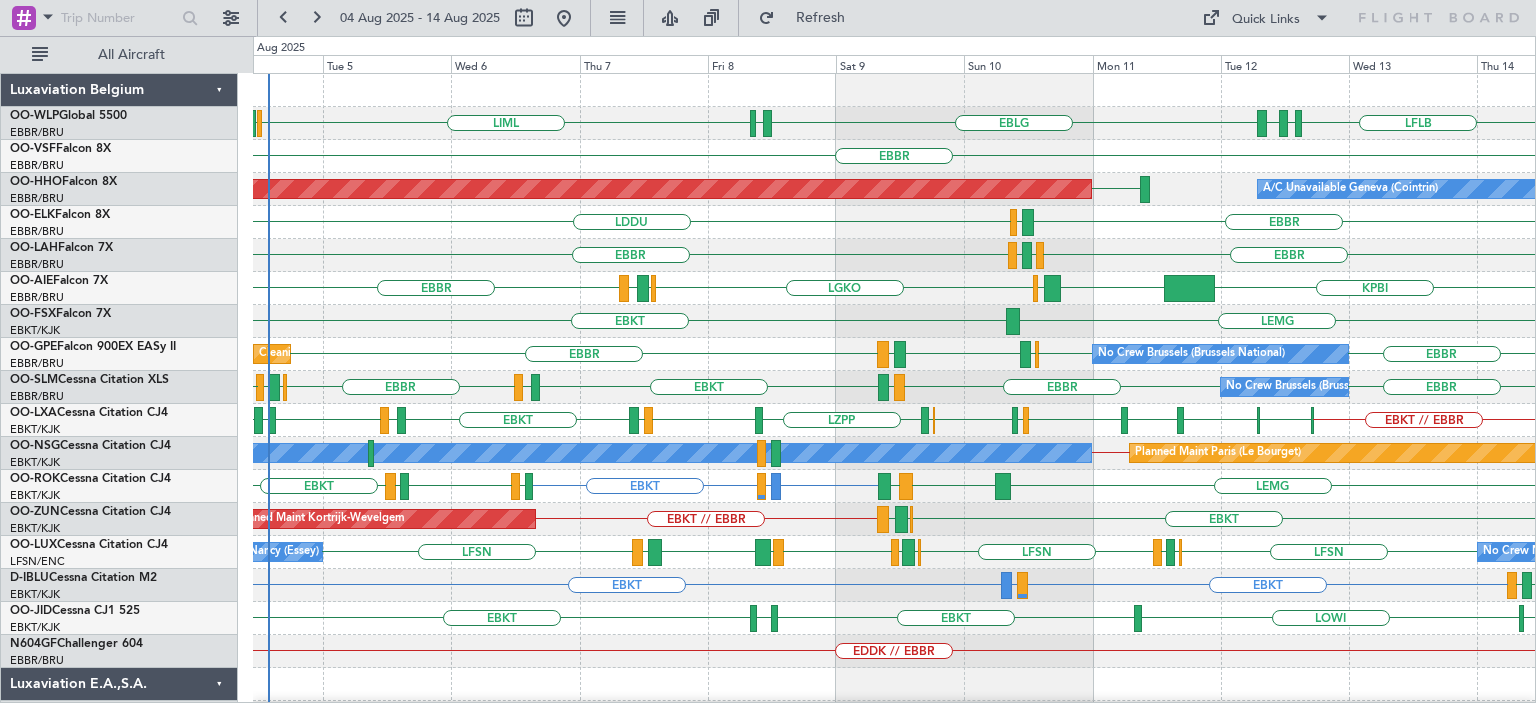 click on "EGLF
LGAV
LGKO
LGAV
LIEO
EBBR
KPBI" 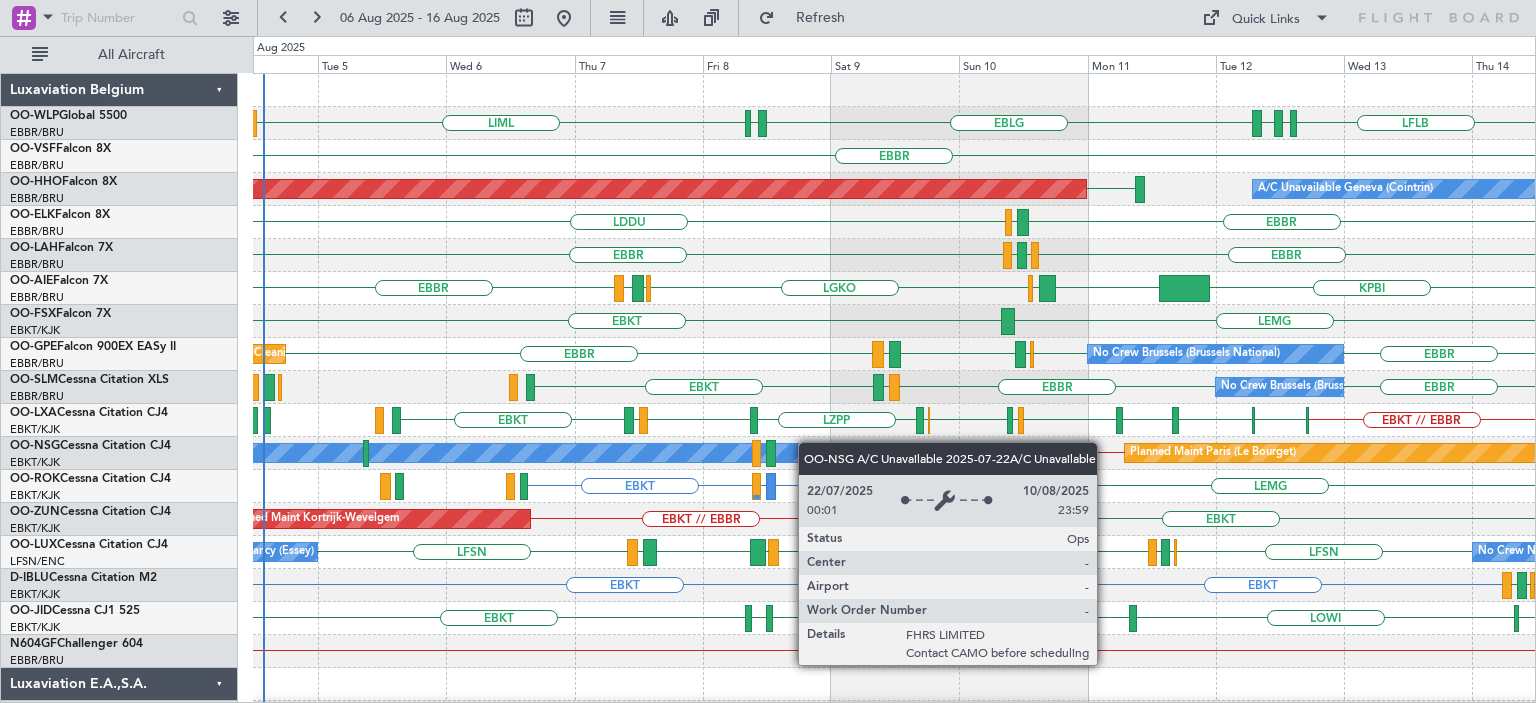 click on "EBLG
LDPL
LIML
LFLB
EBLG
LDZD
EBLG
LDSP
EBLG
EBBR
Planned Maint [CITY] ([CITY])
A/CUnavailable [CITY] ([CITY])
LSGG
LSGG
LIRS
EBBR
LIRN
LDDU
LFMN
EBBR
EGPF
ENGM
EBBR
EGLF
LGAV
LGKO
LGAV
LIEO
EBBR
KPBI
KFOK
LEMG
EBKT" 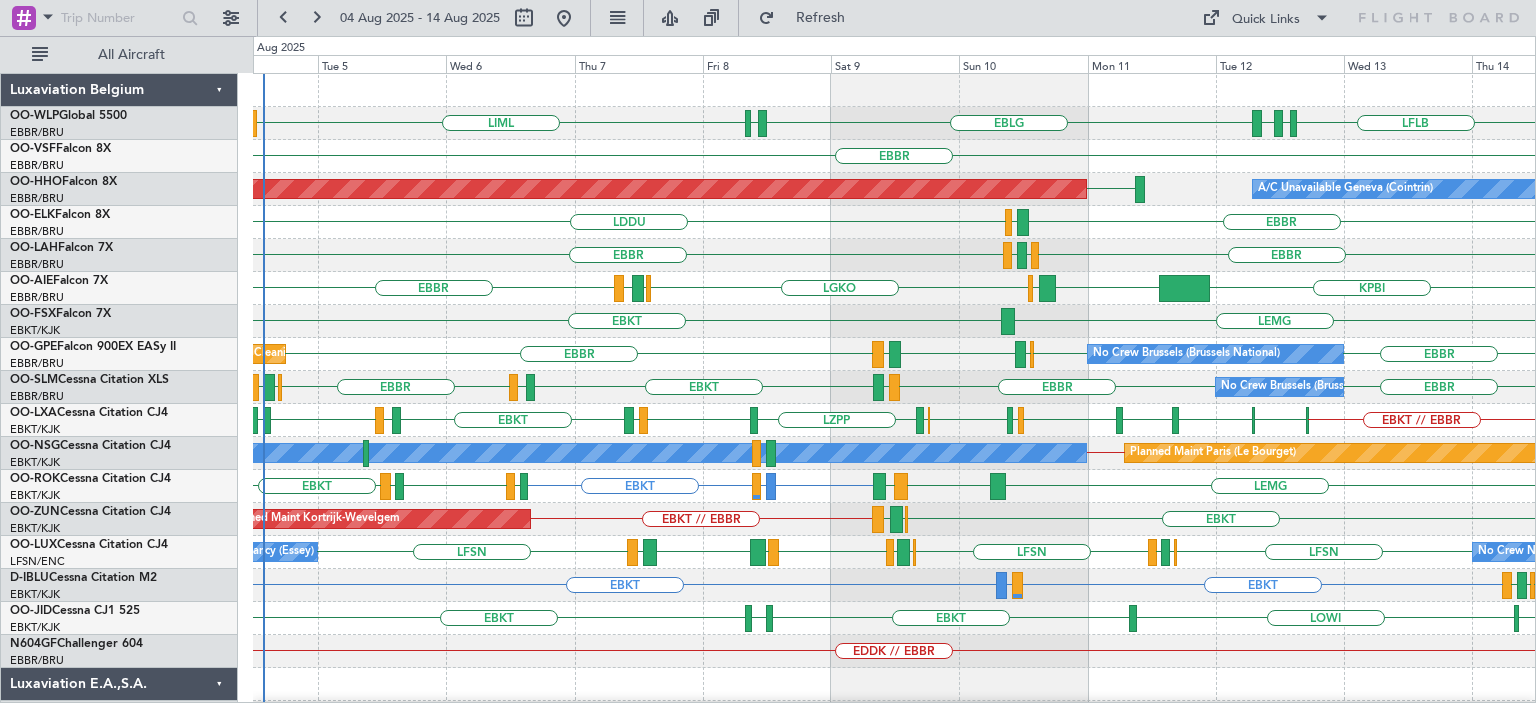 click on "EBBR
EGPF
ENGM
EBBR" 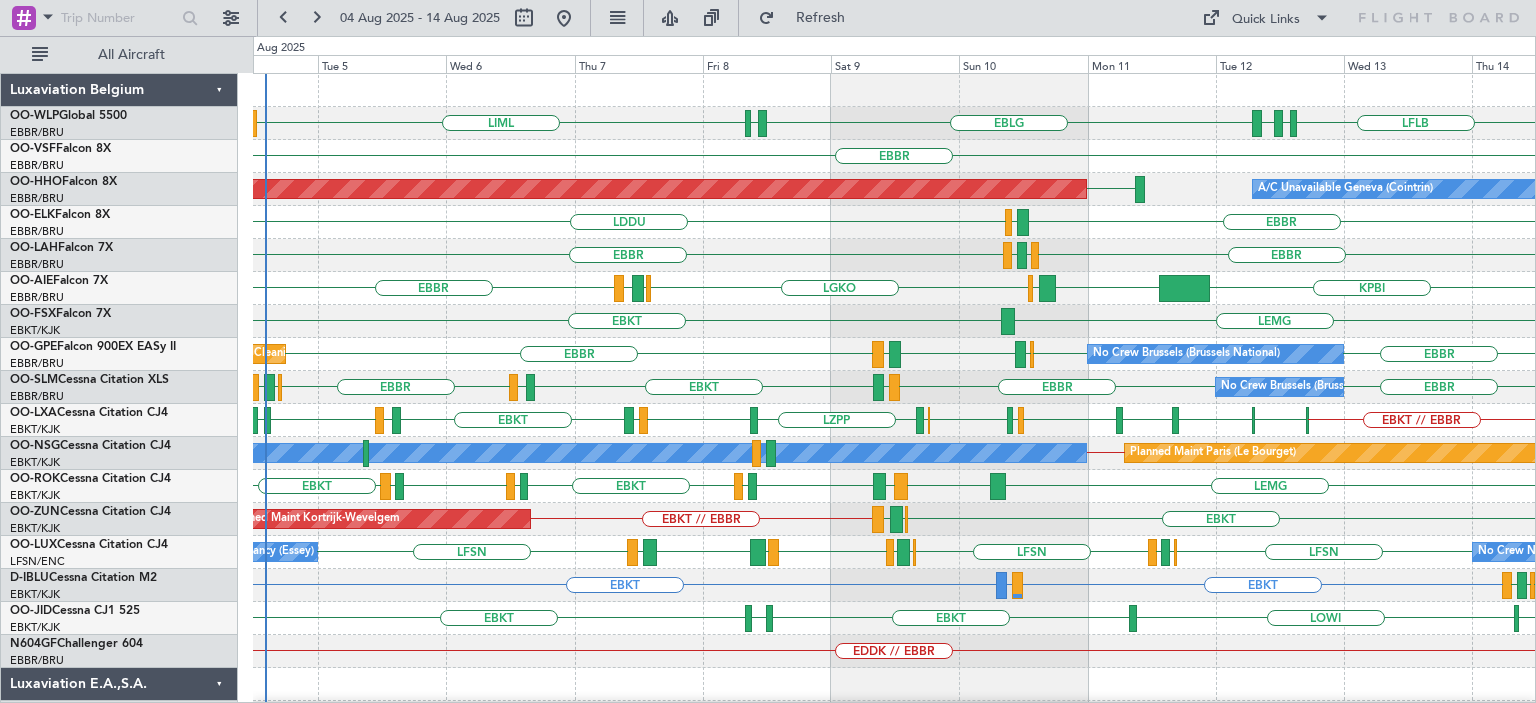 click on "KPBI
EGLF
LGAV
LGKO
LGAV
LIEO
EBBR" 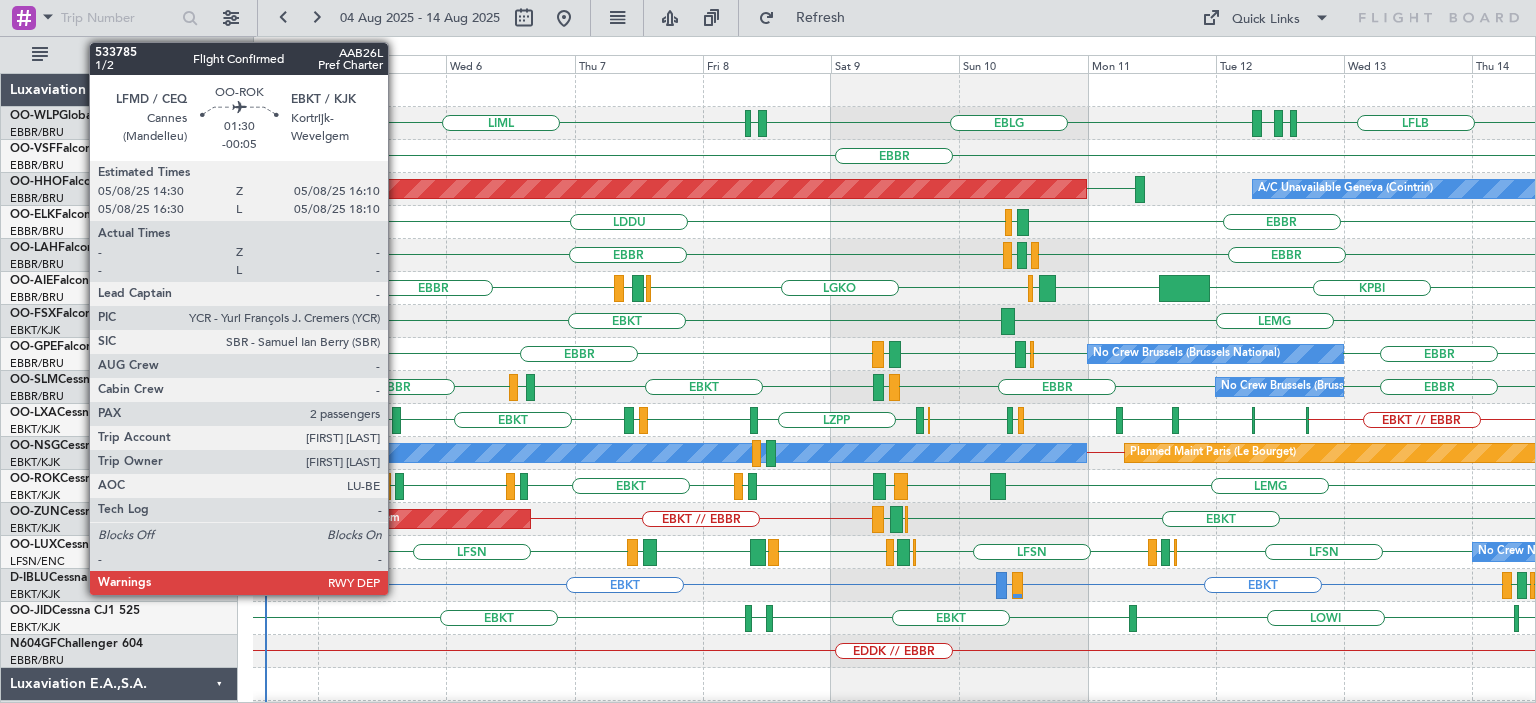 click 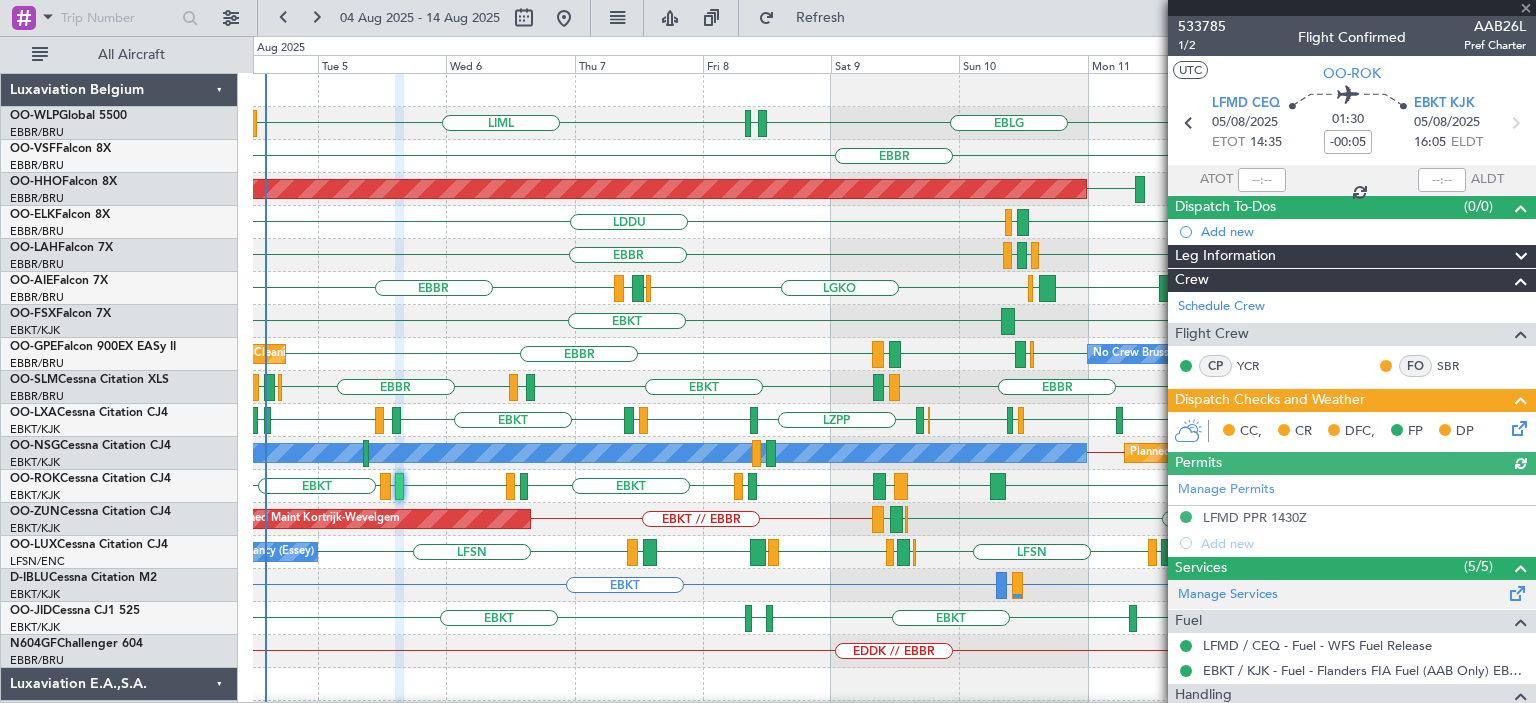 scroll, scrollTop: 272, scrollLeft: 0, axis: vertical 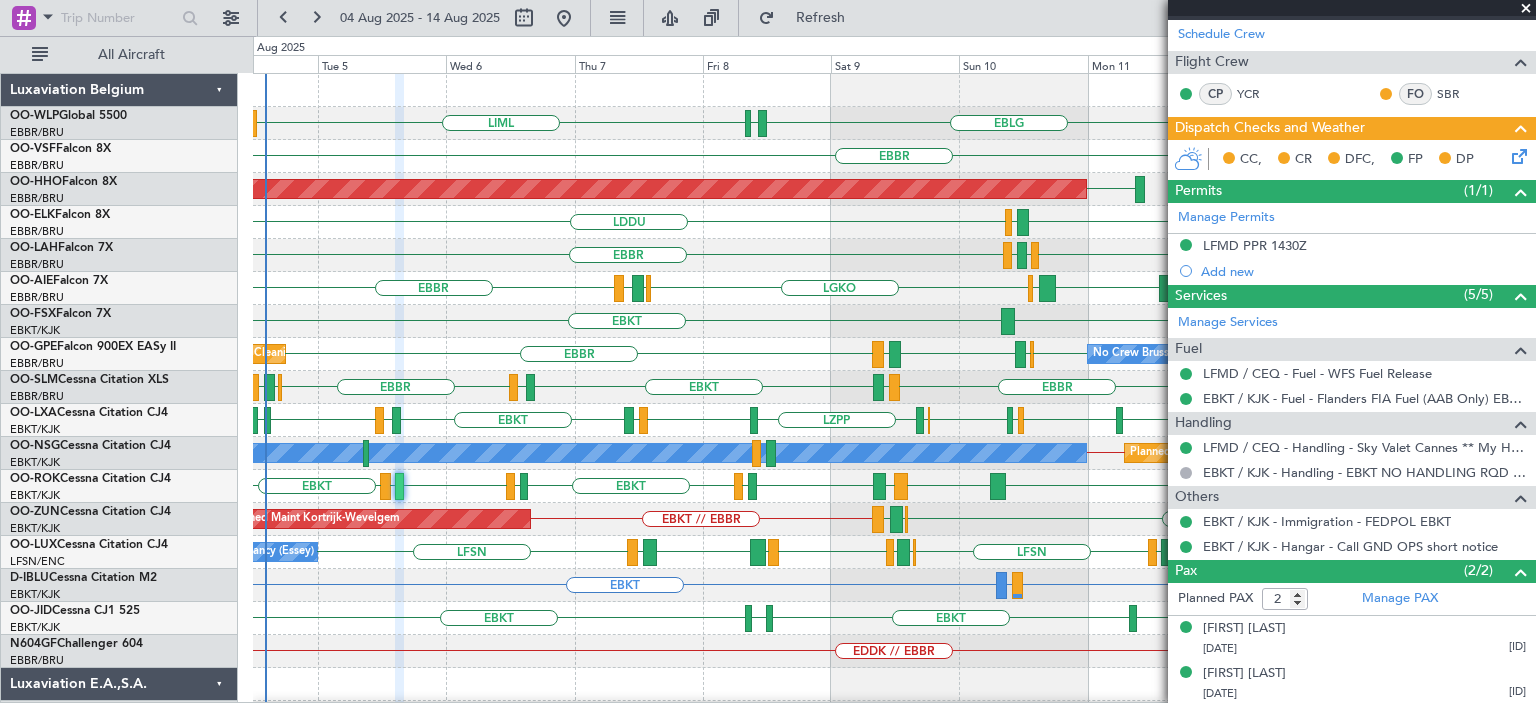 click at bounding box center (1526, 9) 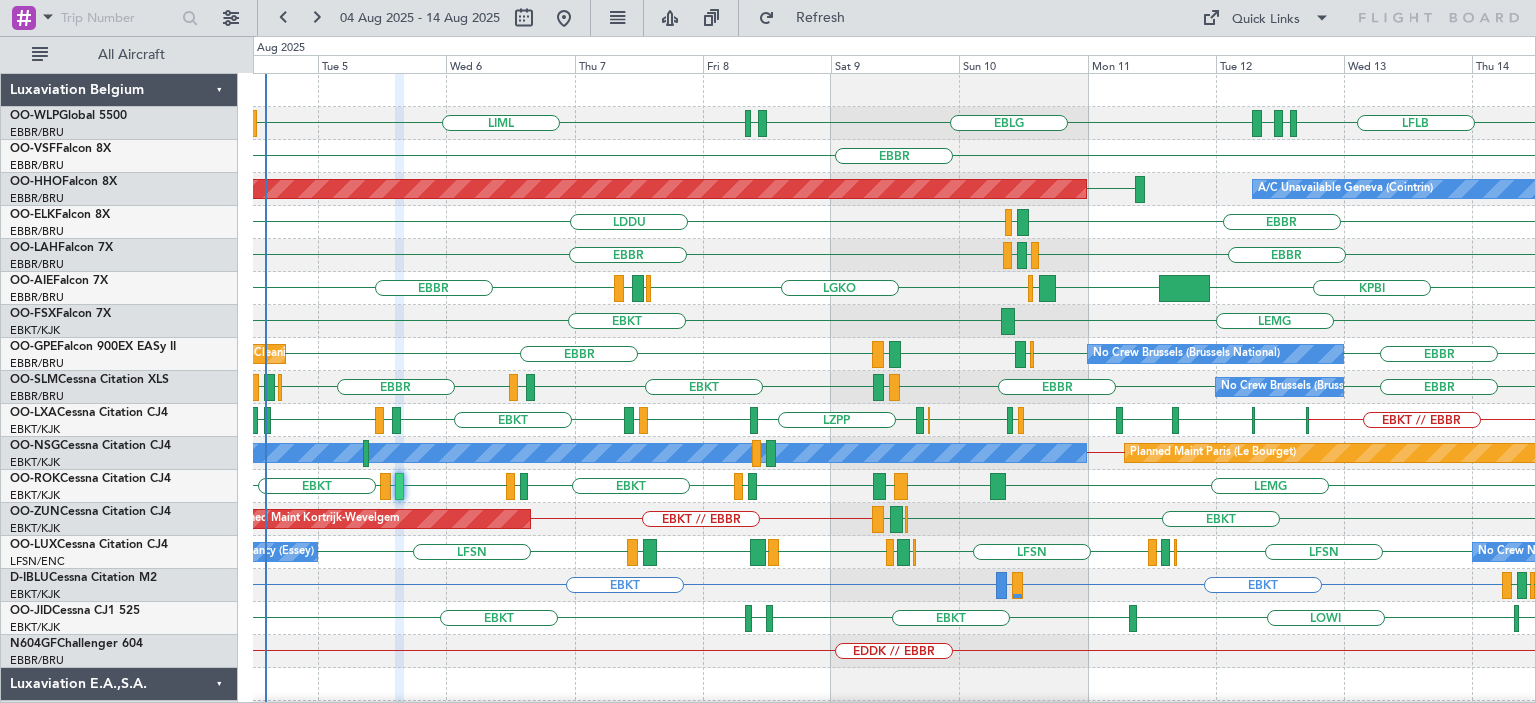type on "0" 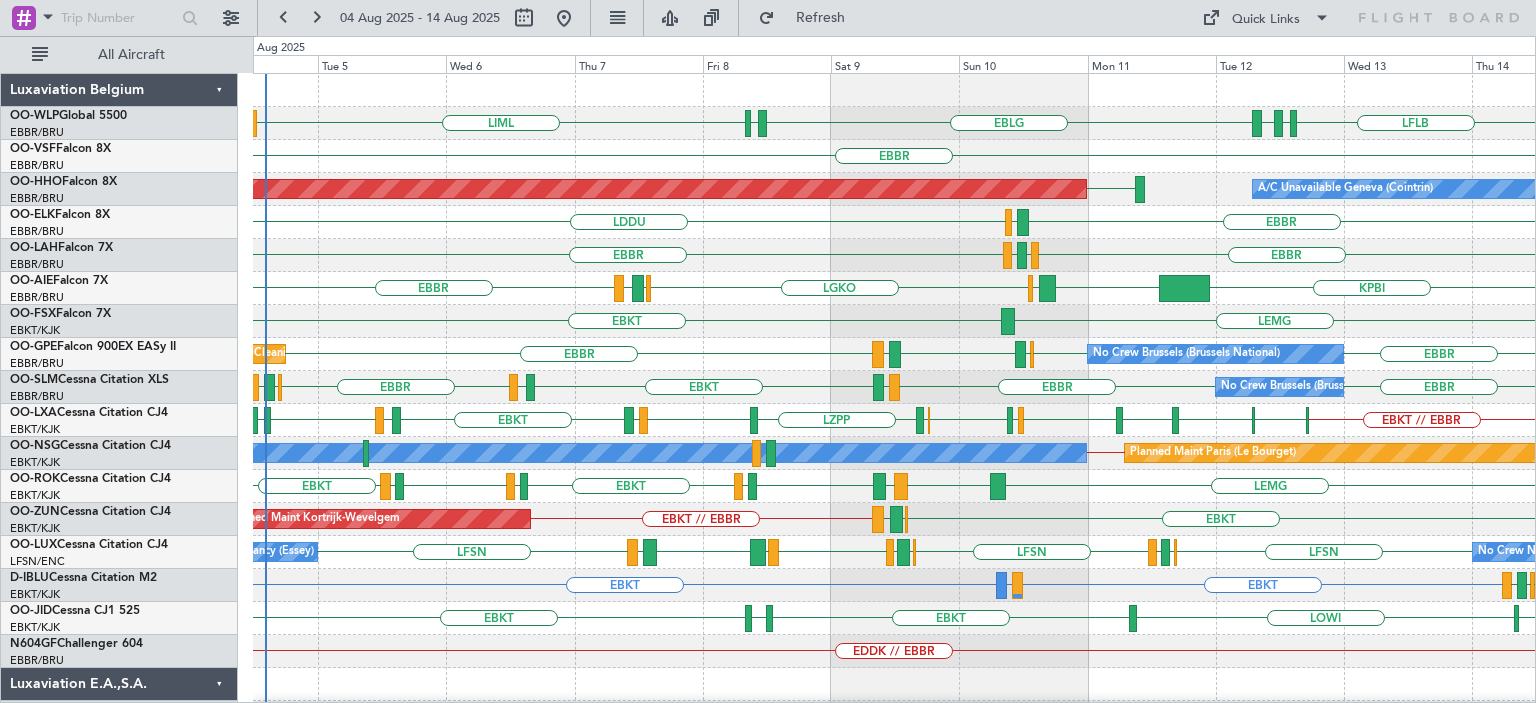 click on "EGLF
LGAV
LGKO
LGAV
LIEO
EBBR
KPBI" 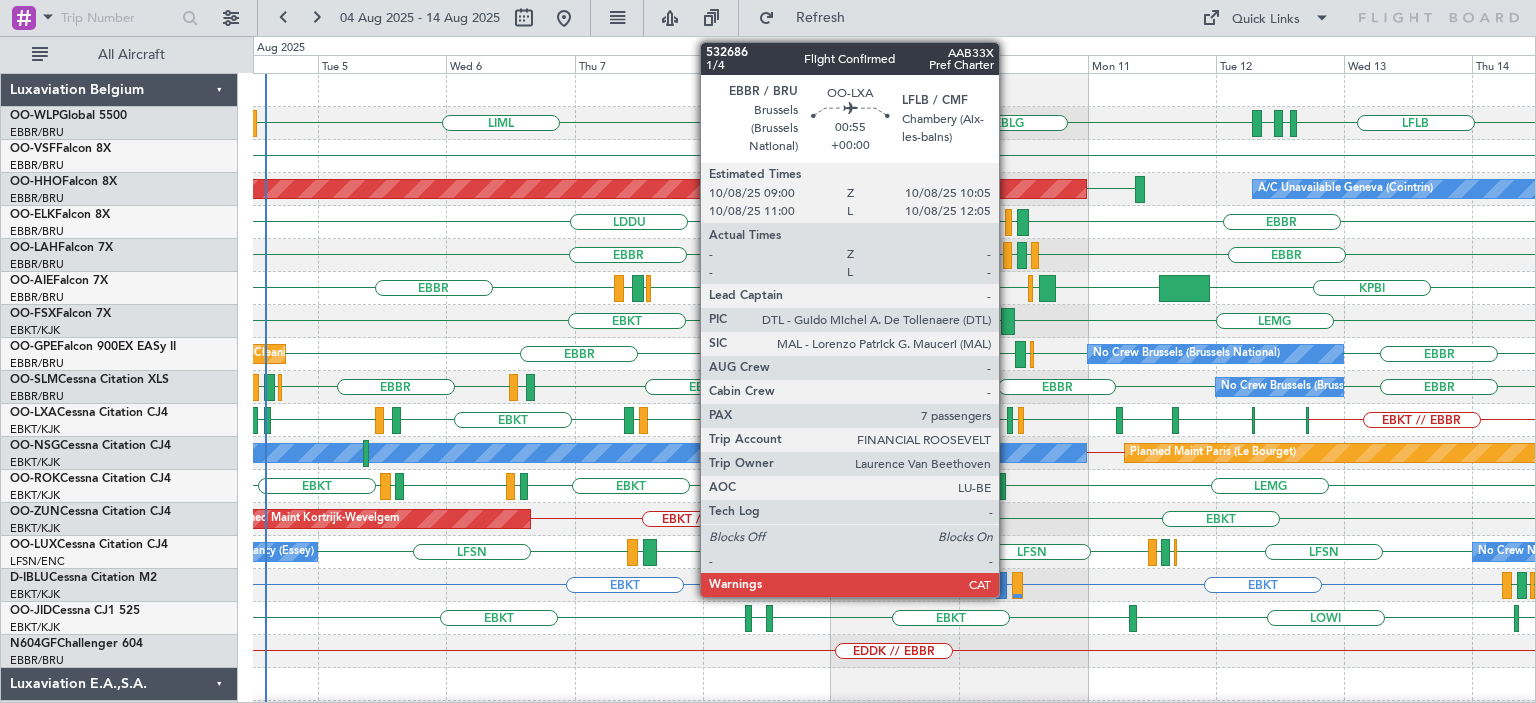 click 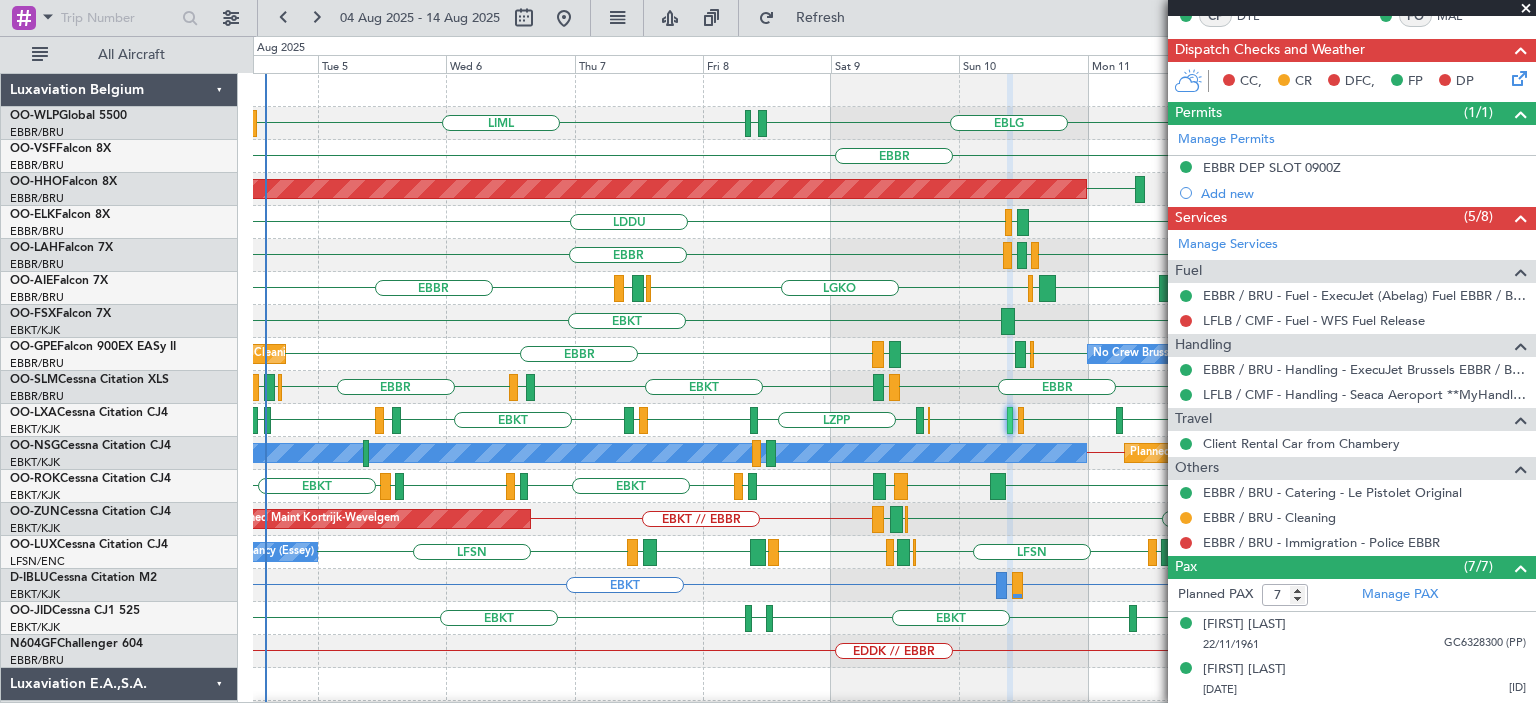 scroll, scrollTop: 500, scrollLeft: 0, axis: vertical 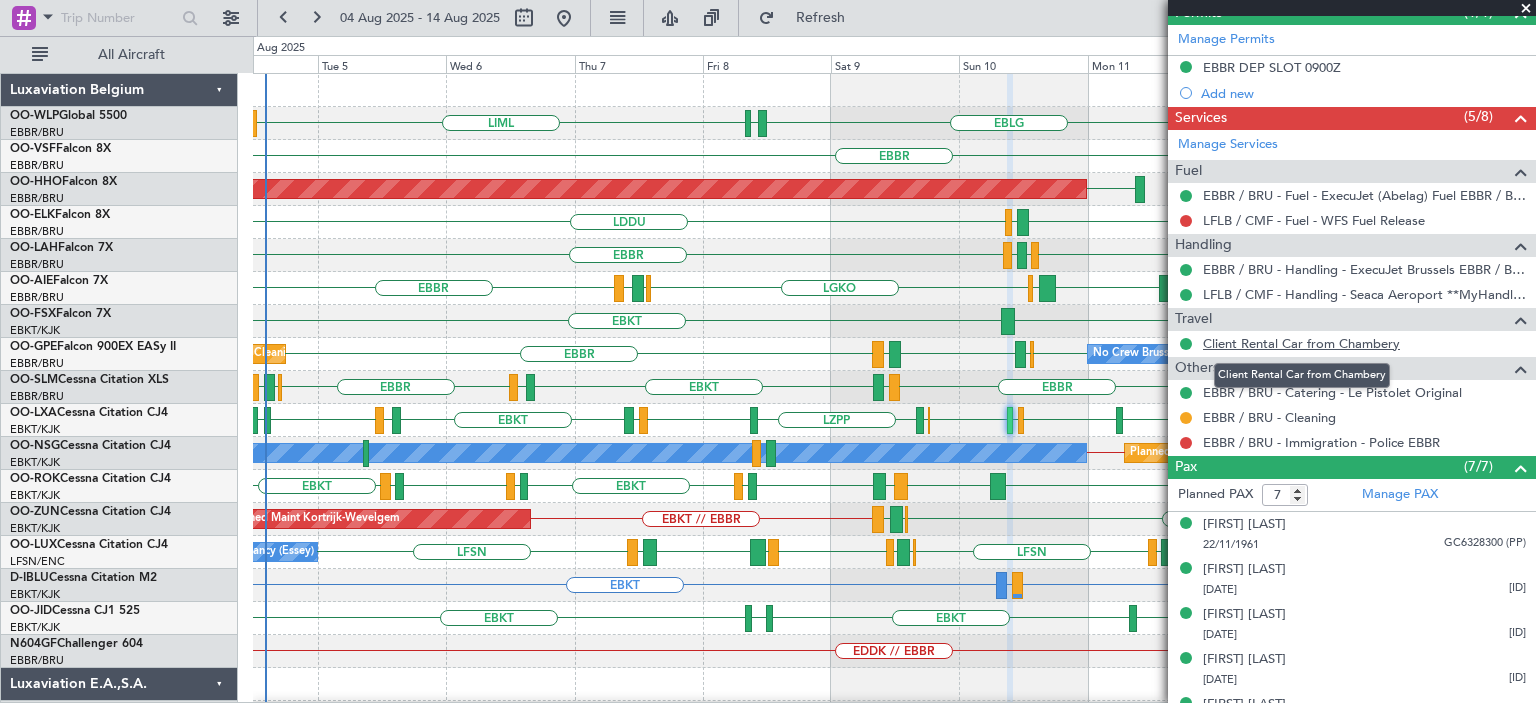 click on "Client Rental Car from Chambery" at bounding box center (1301, 343) 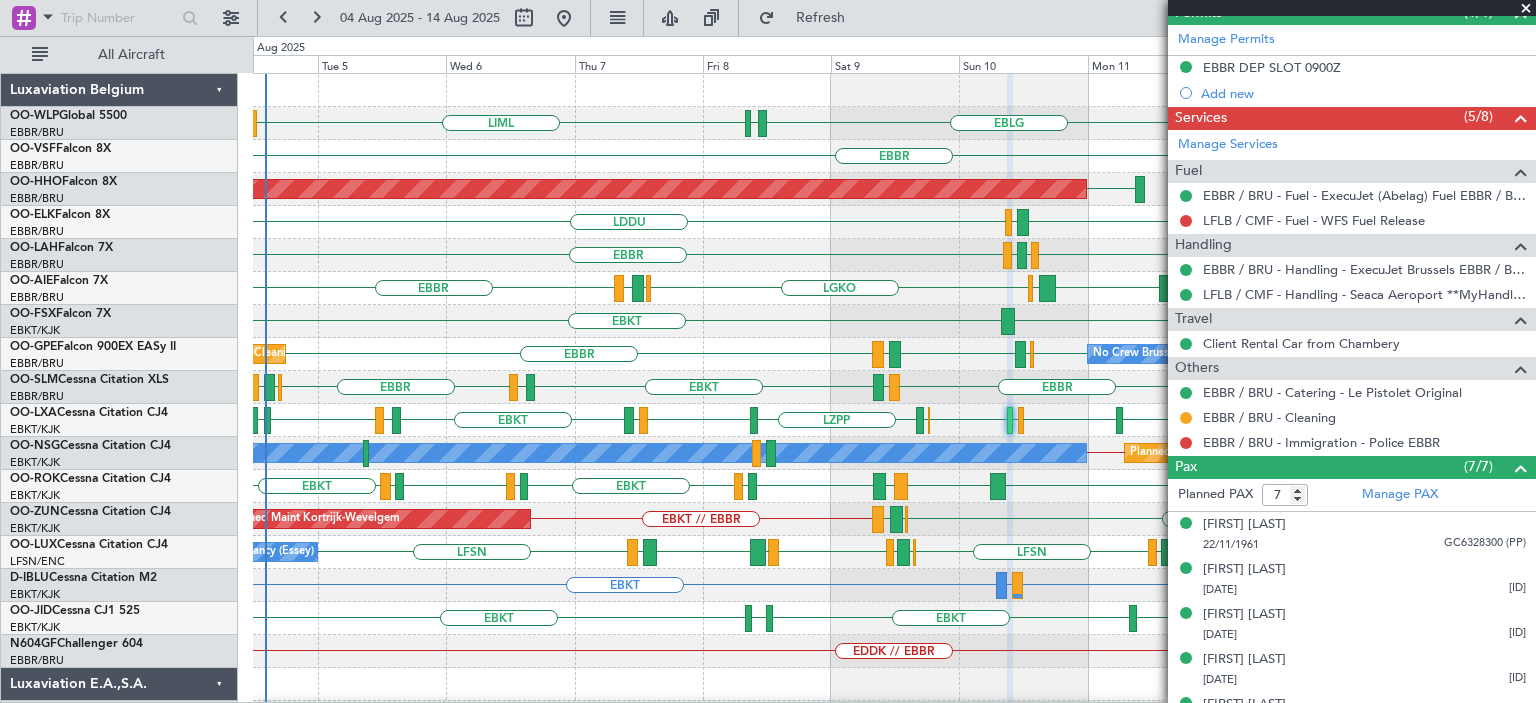 click on "EBBR
LIRN
LDDU" 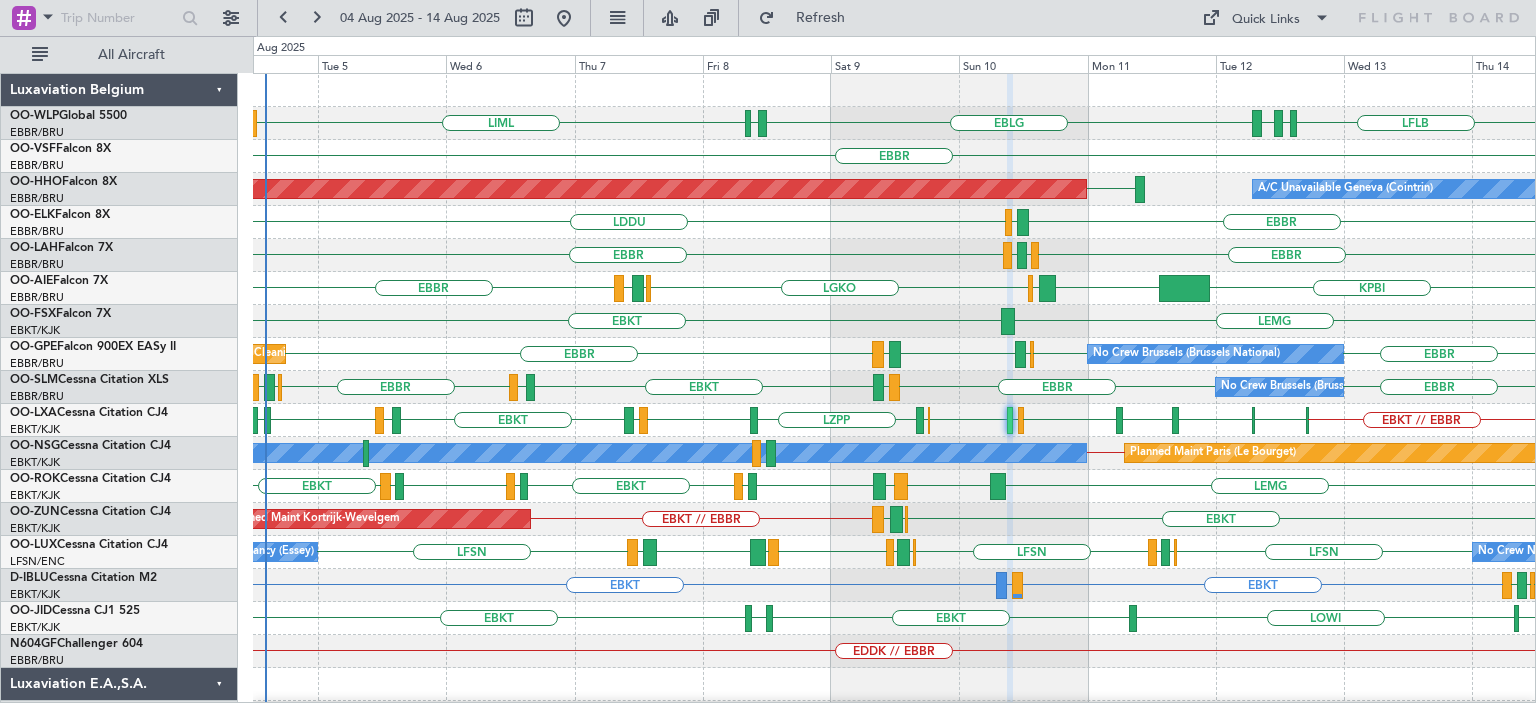 type on "0" 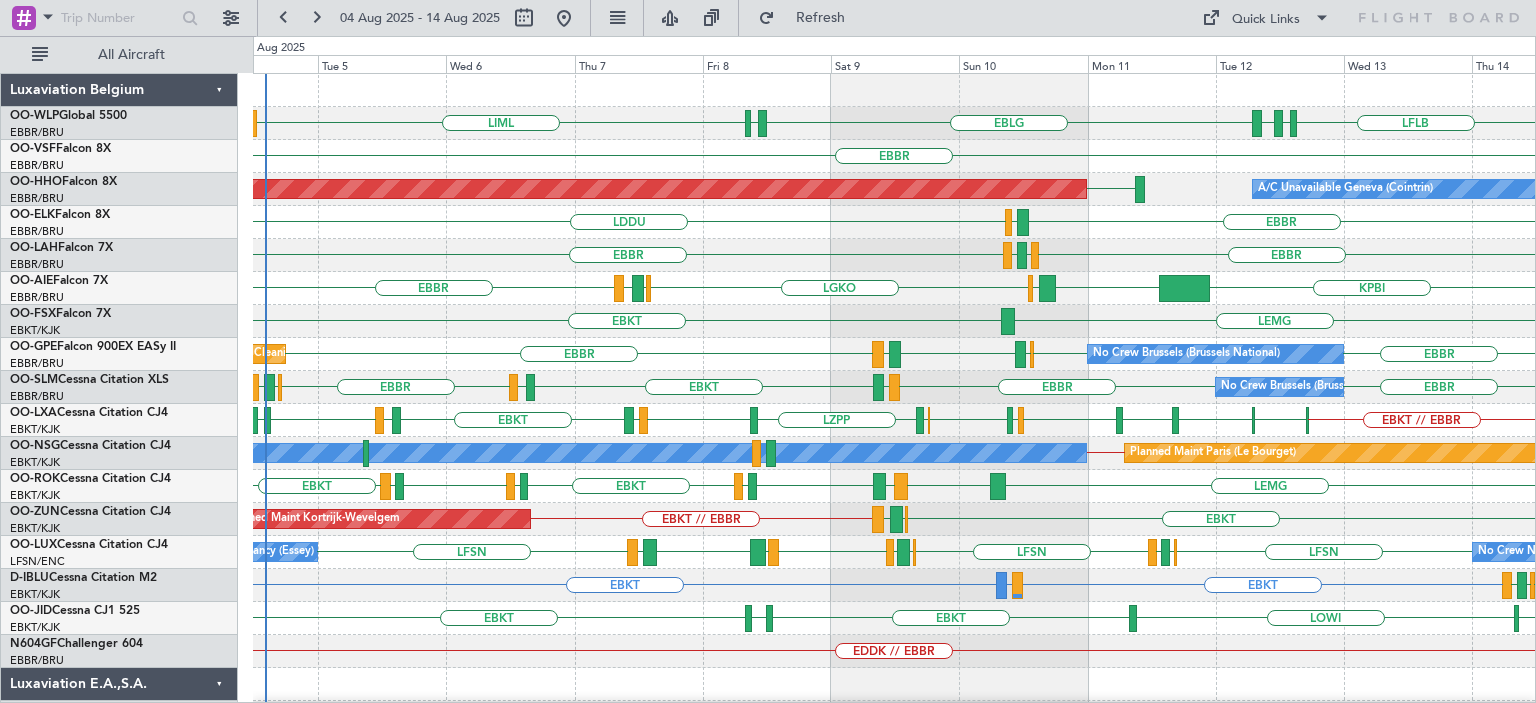 click on "EBBR
EGPF
ENGM
EBBR" 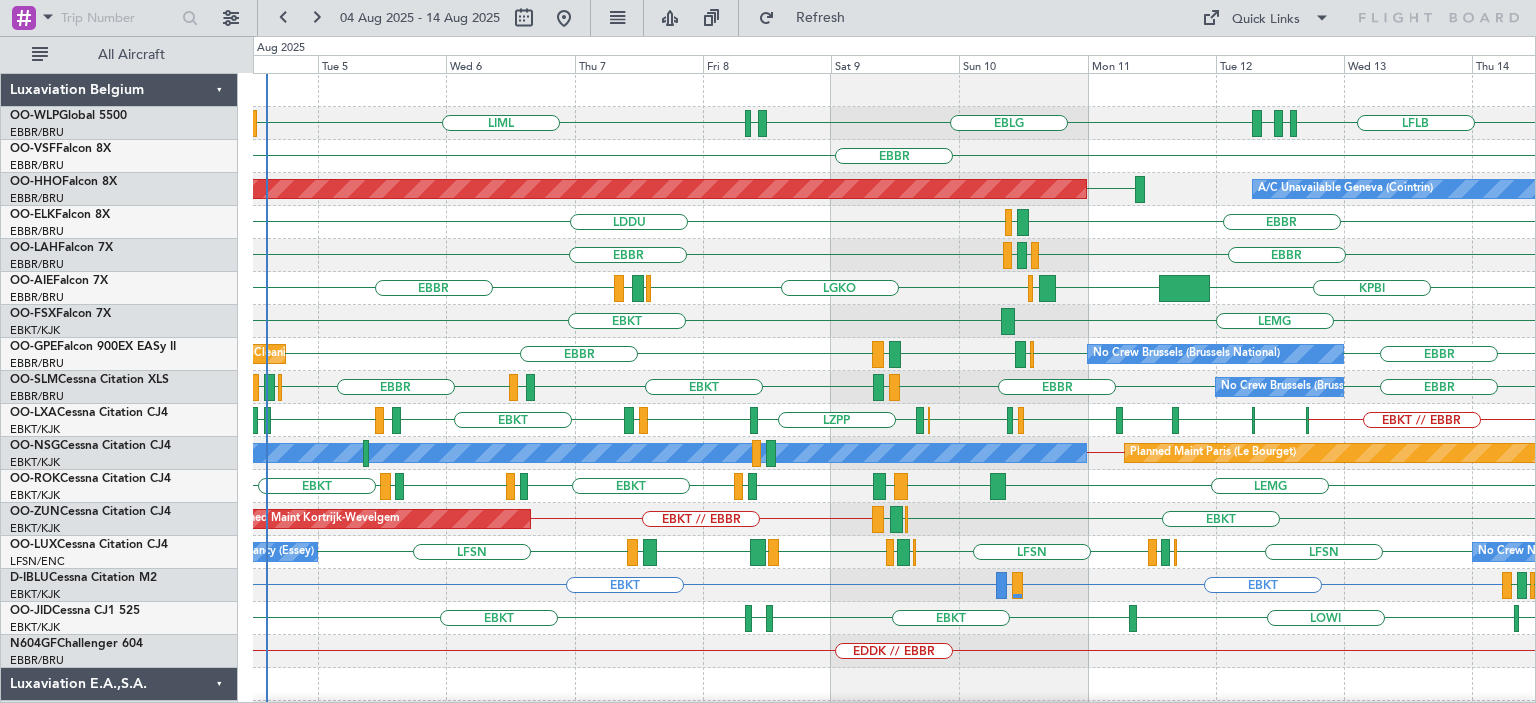 click on "LEMG
EBKT" 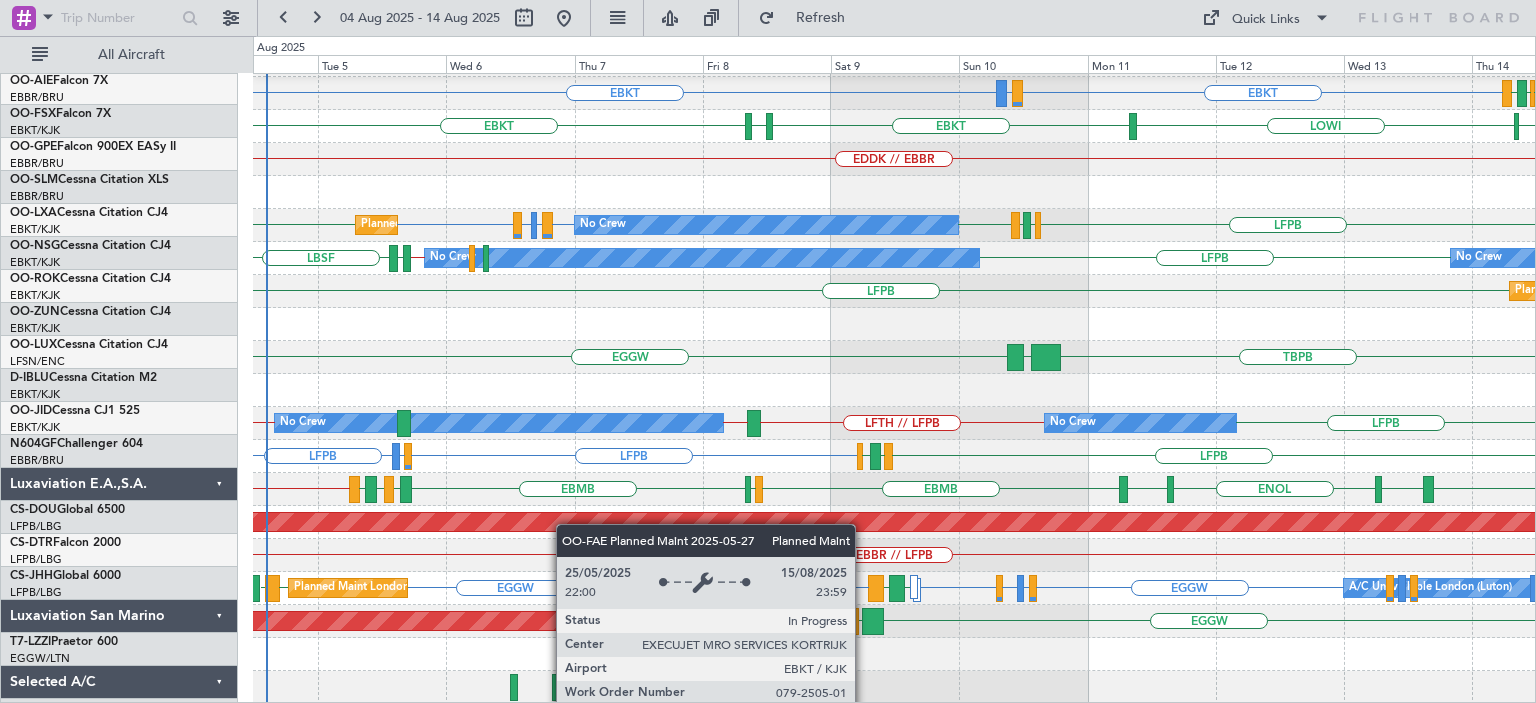 scroll, scrollTop: 492, scrollLeft: 0, axis: vertical 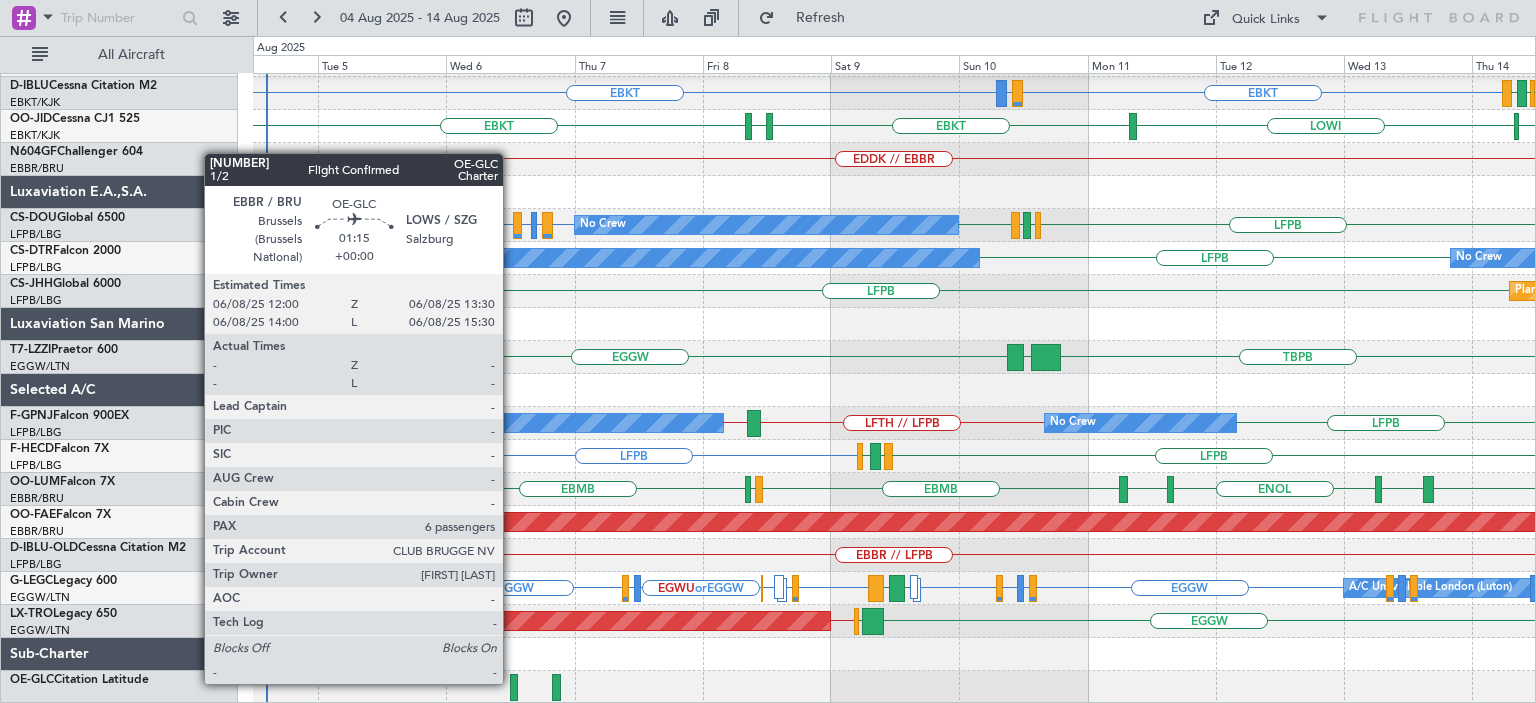 click 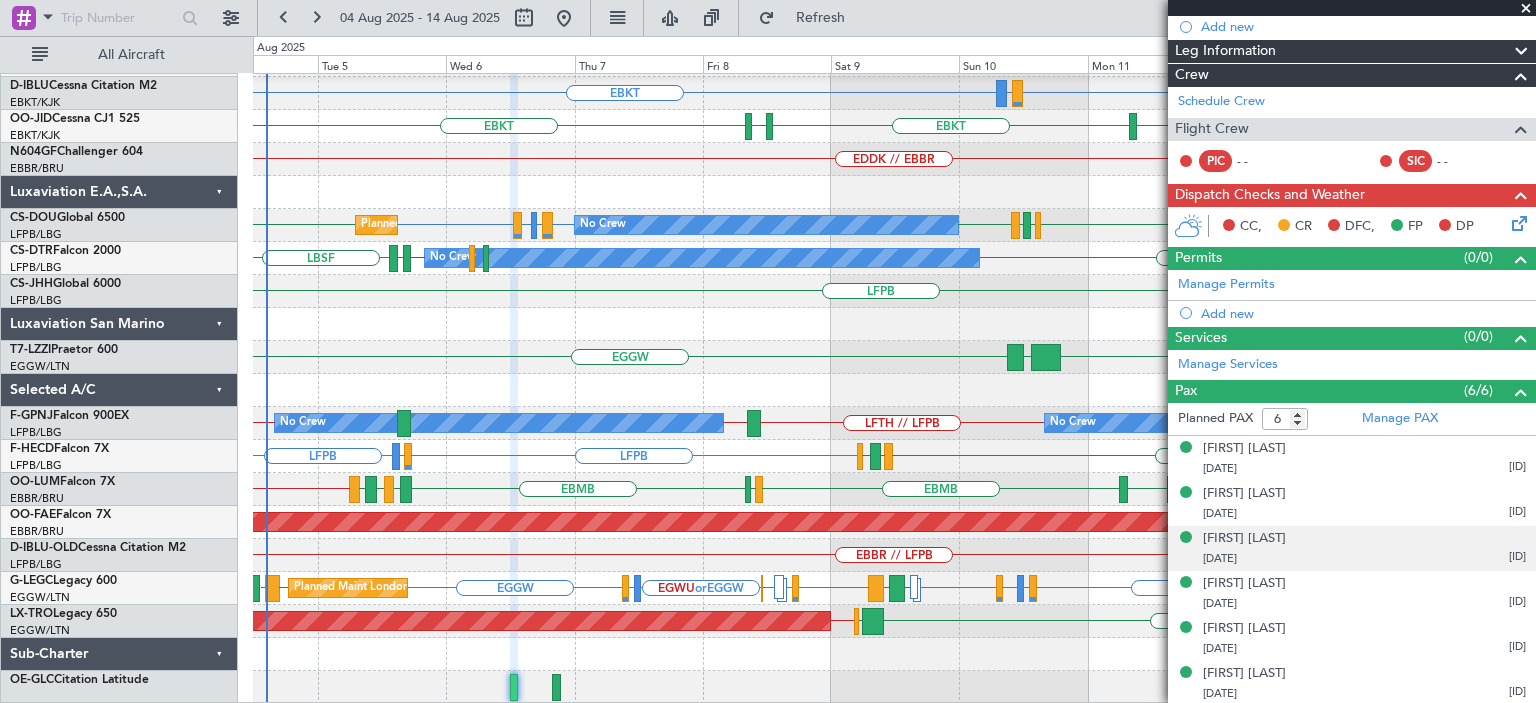 scroll, scrollTop: 0, scrollLeft: 0, axis: both 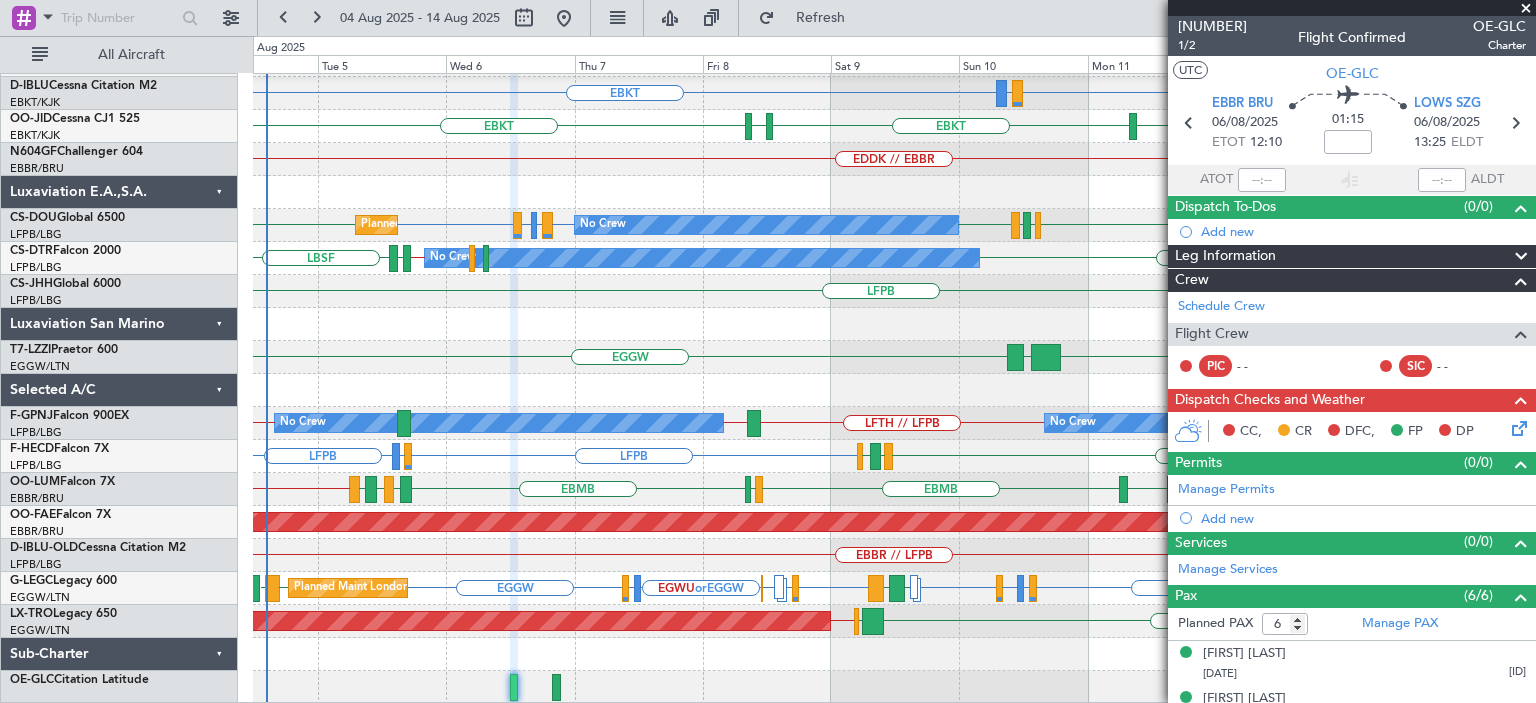 click at bounding box center (1526, 9) 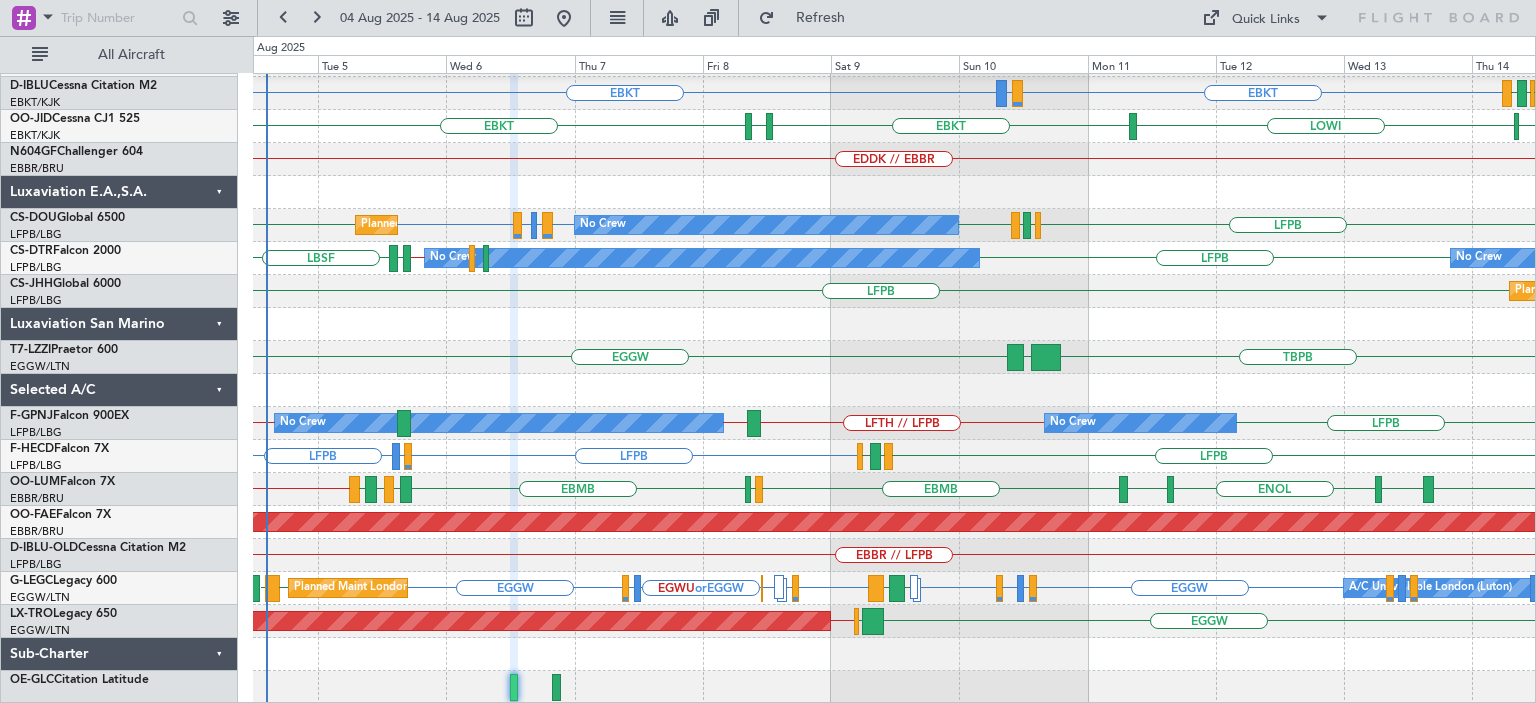 type on "0" 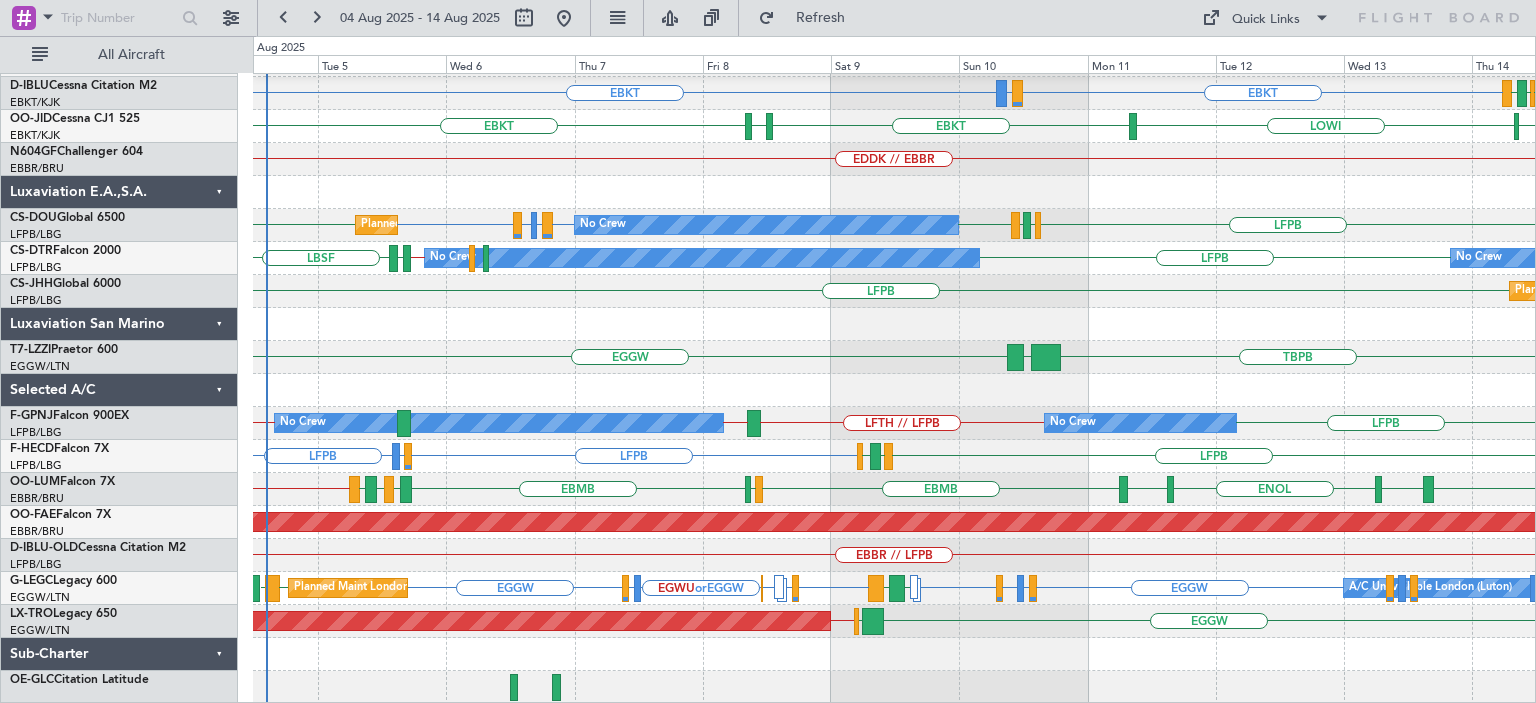click 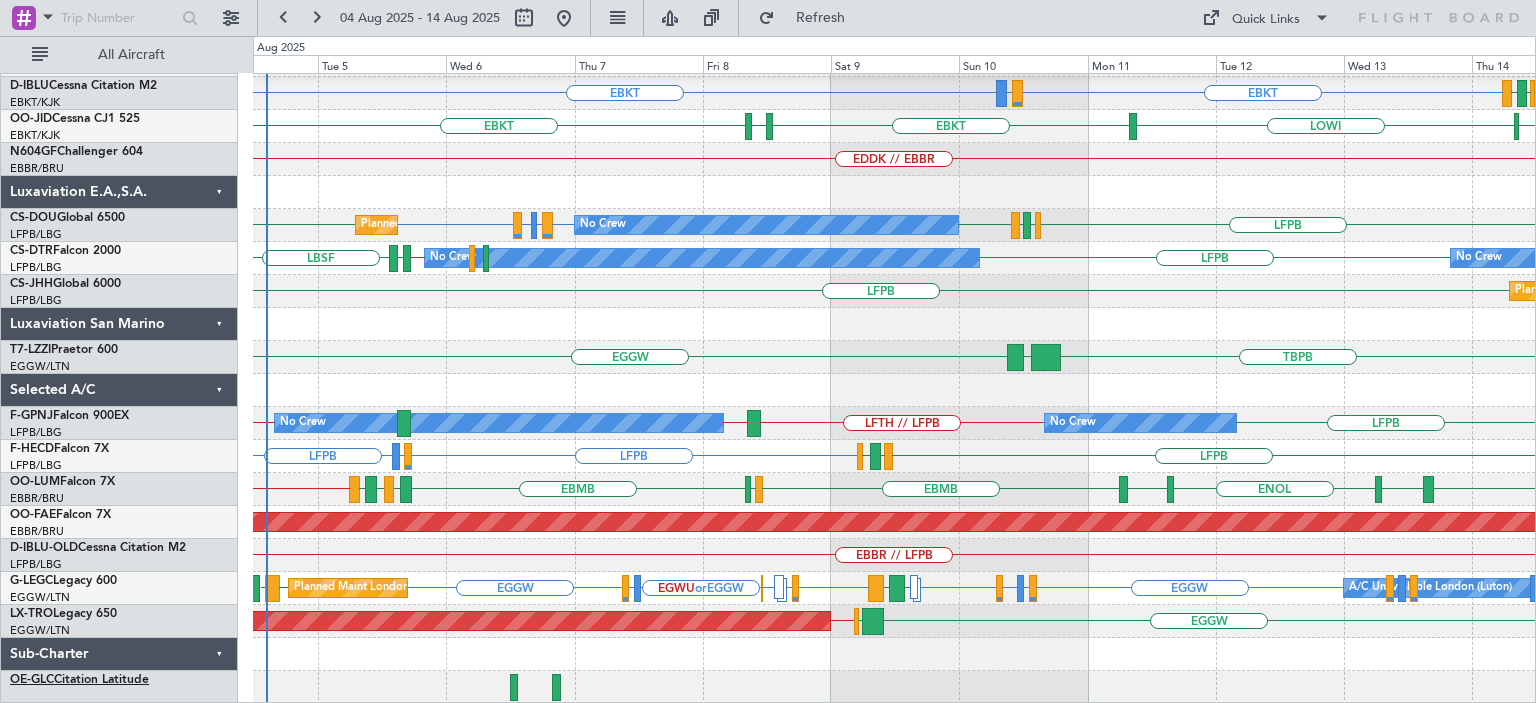 click on "OE-GLC  Citation Latitude" 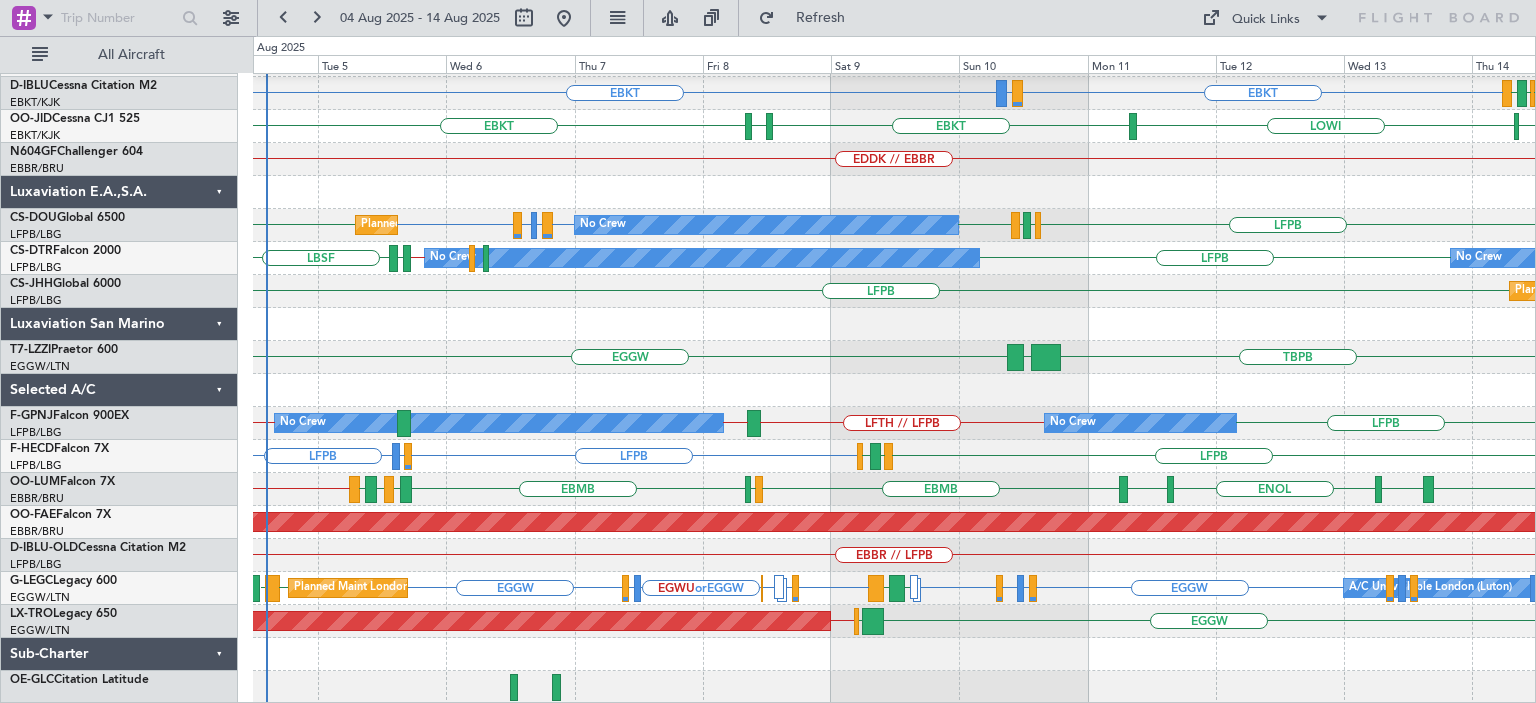 click 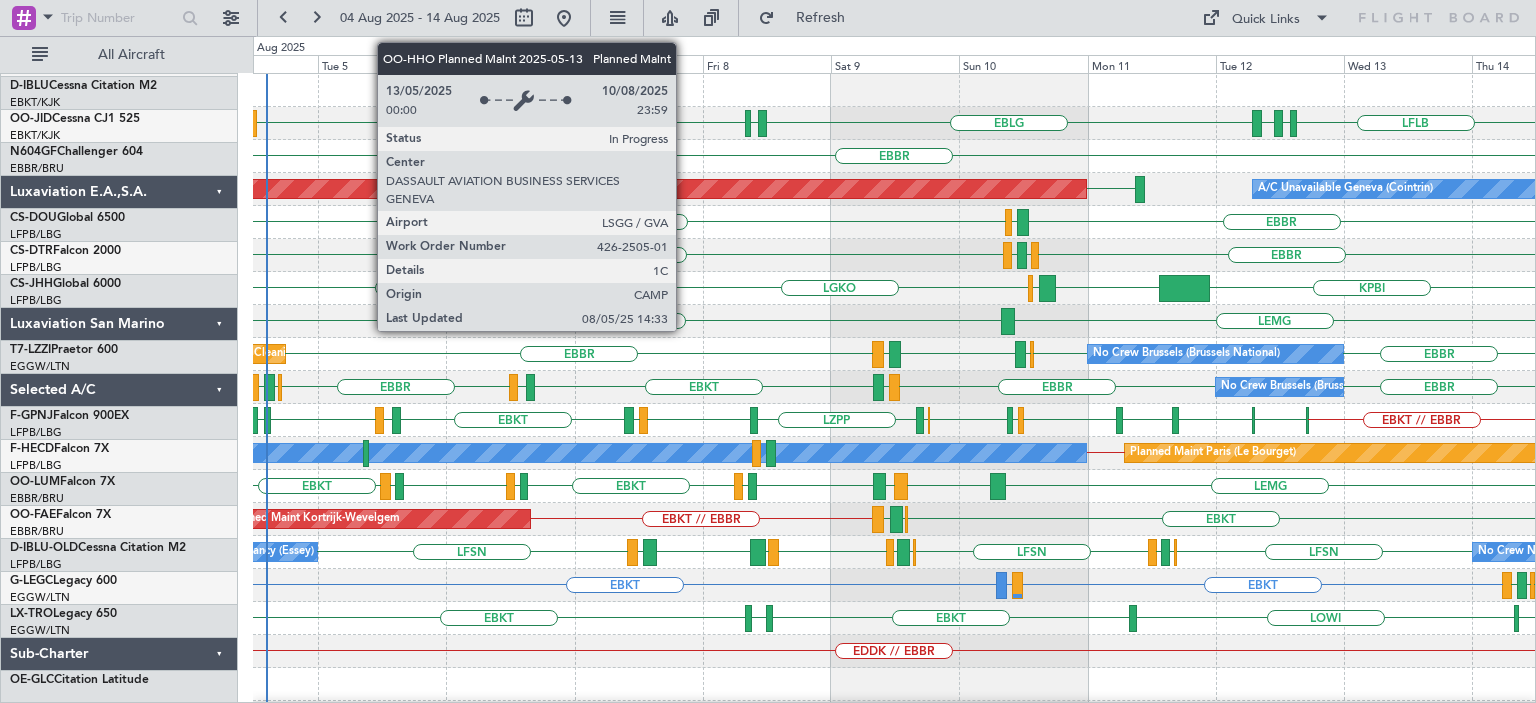 scroll, scrollTop: 0, scrollLeft: 0, axis: both 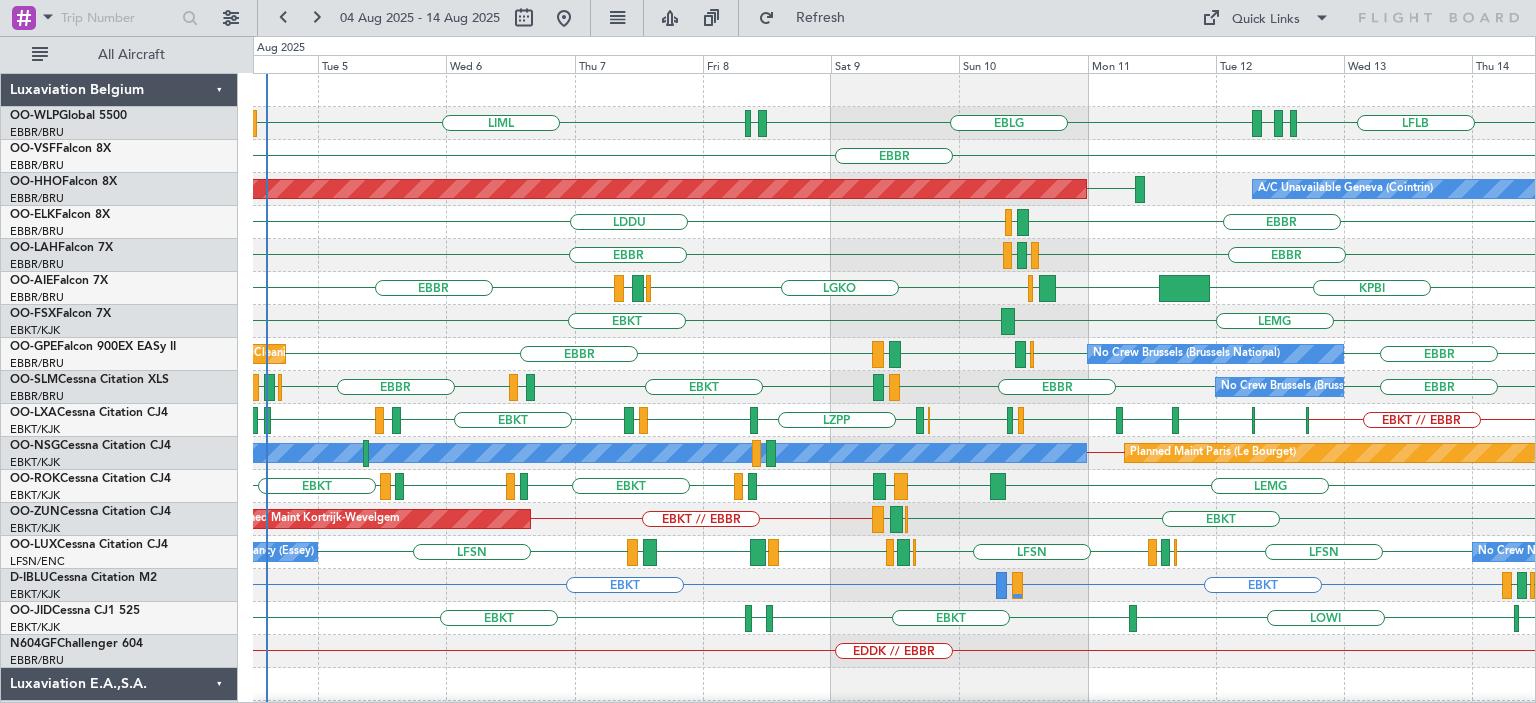 click on "EBBR
EBBR
EGPF
ENGM" 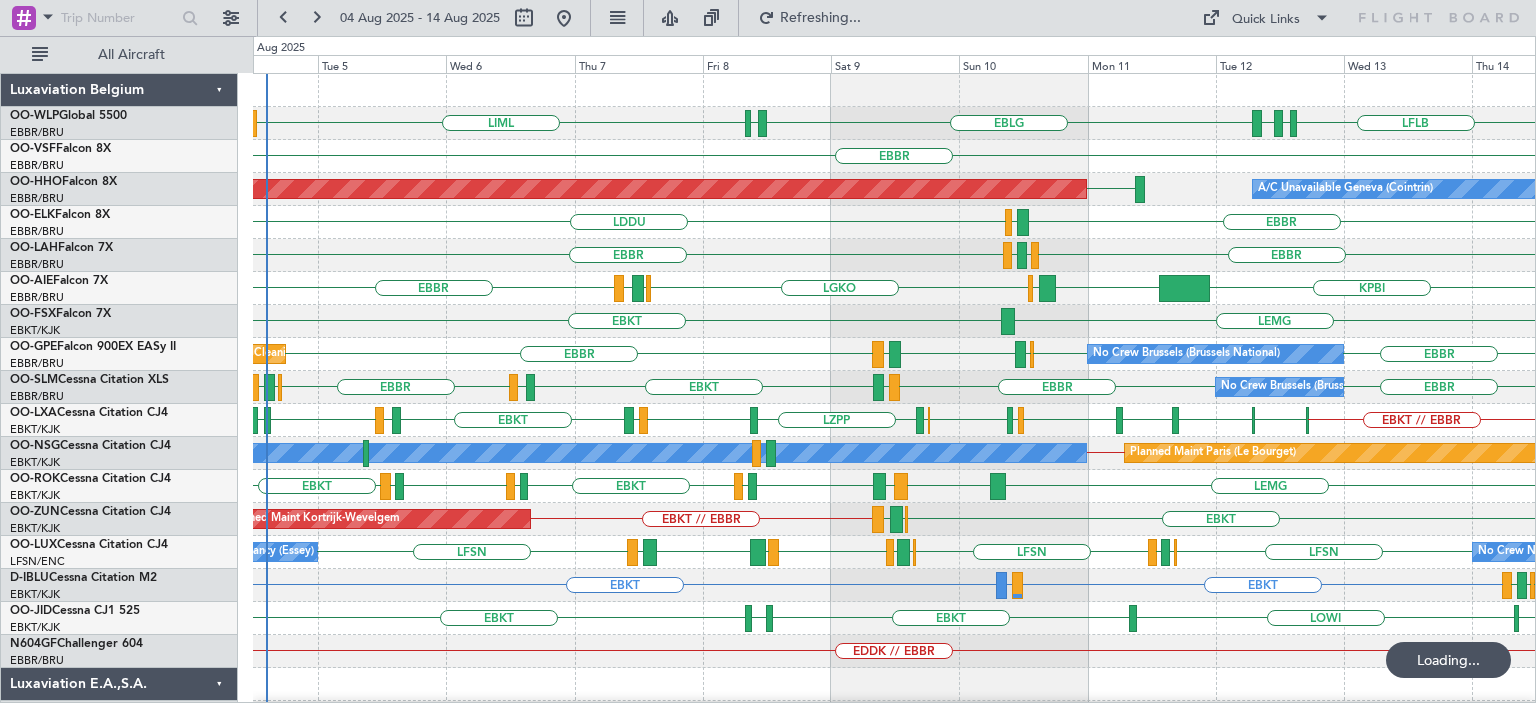 click on "[DATE] [TIME]" 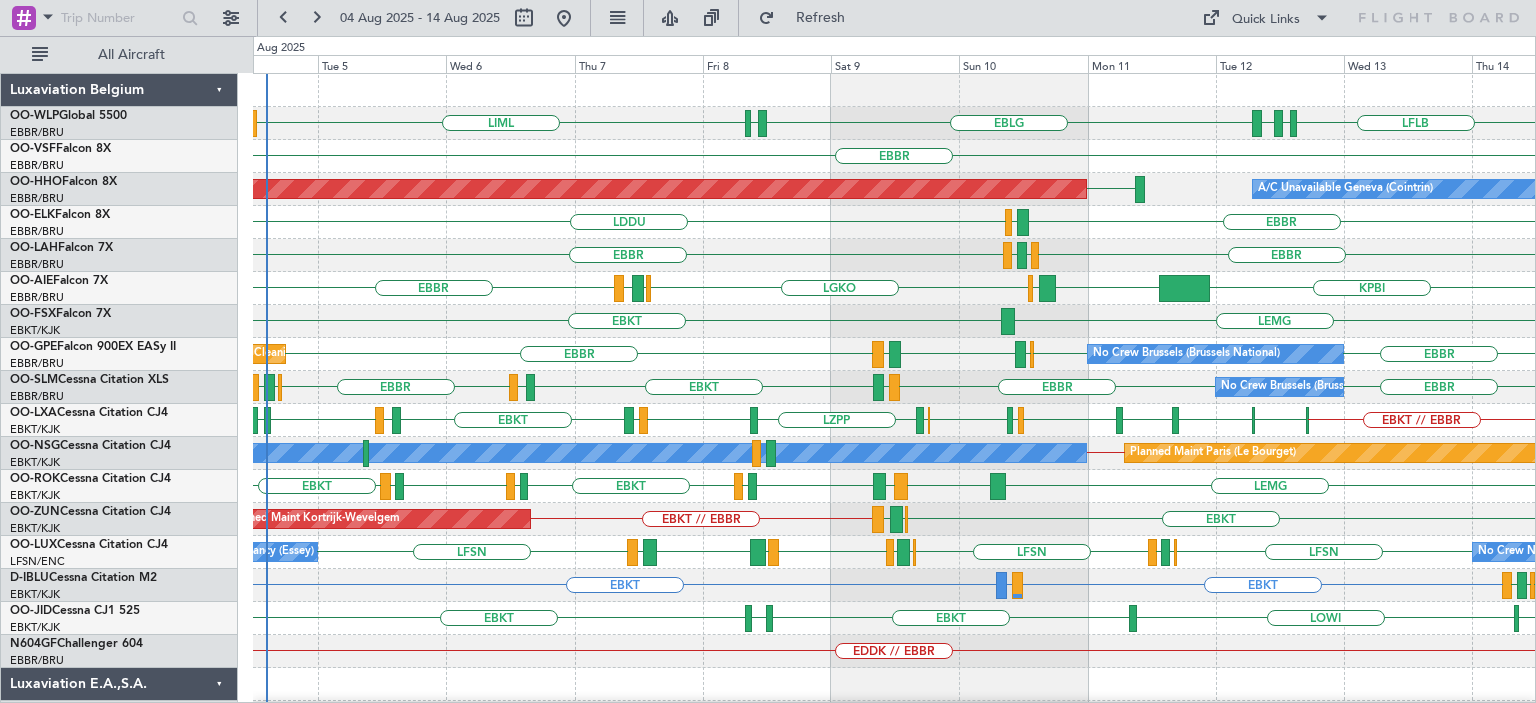 click on "LEMG
EBKT" 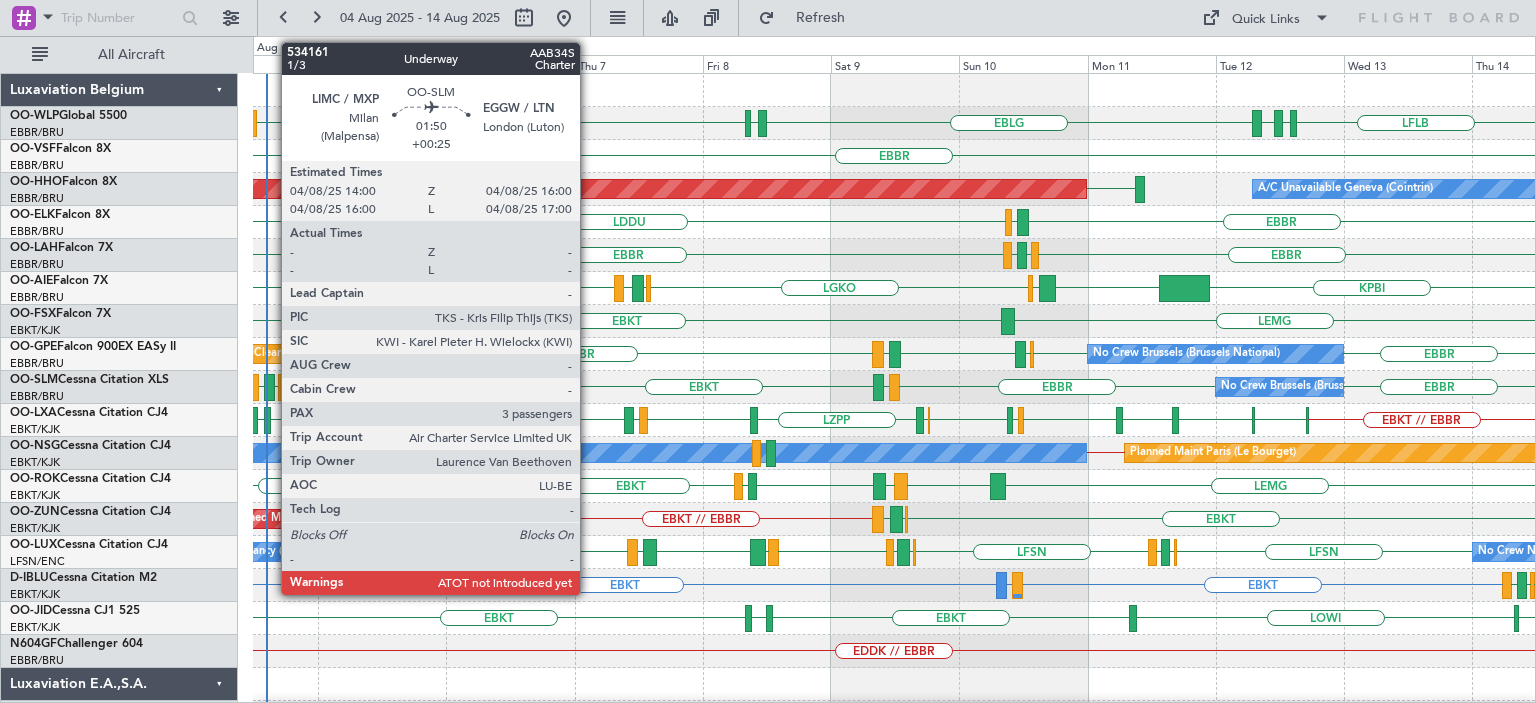 click 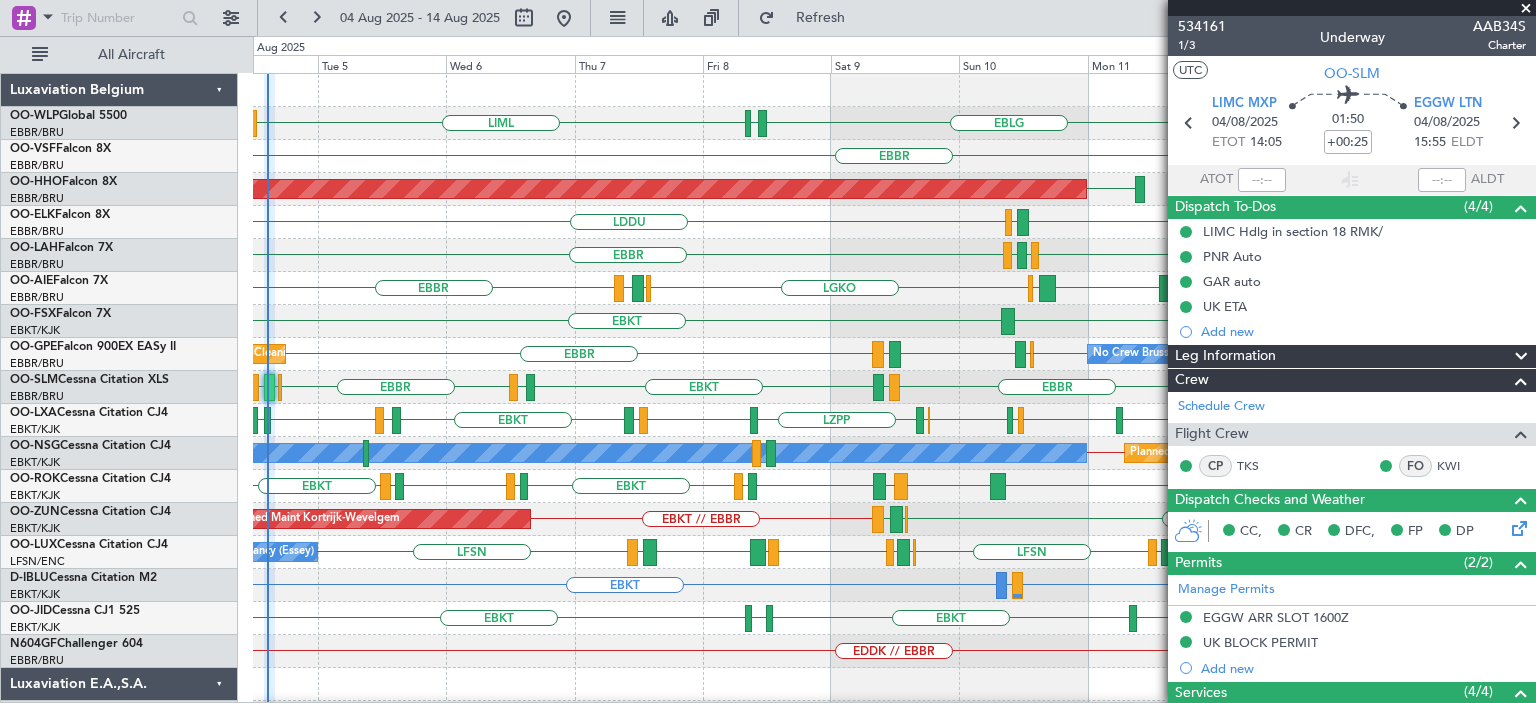 click on "[DATE] [TIME]" 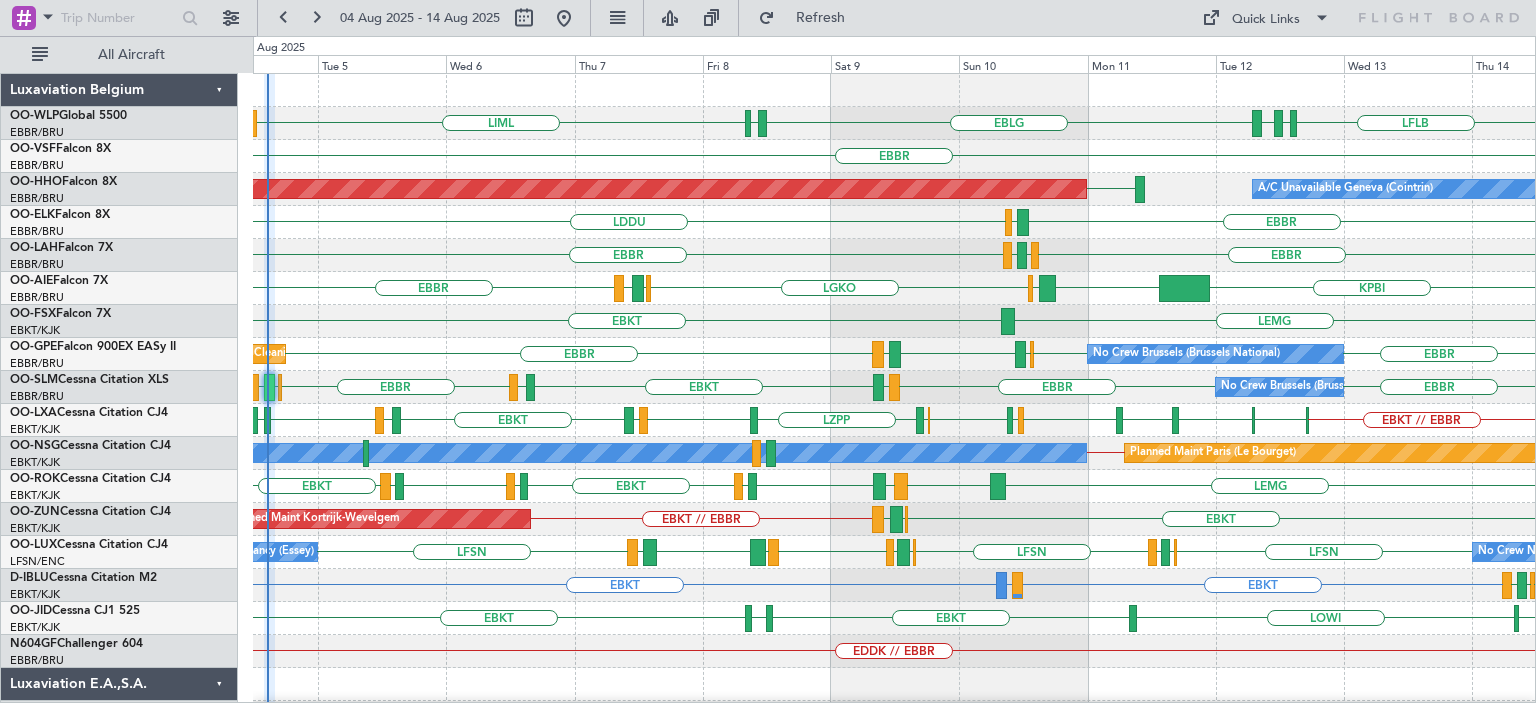 type on "0" 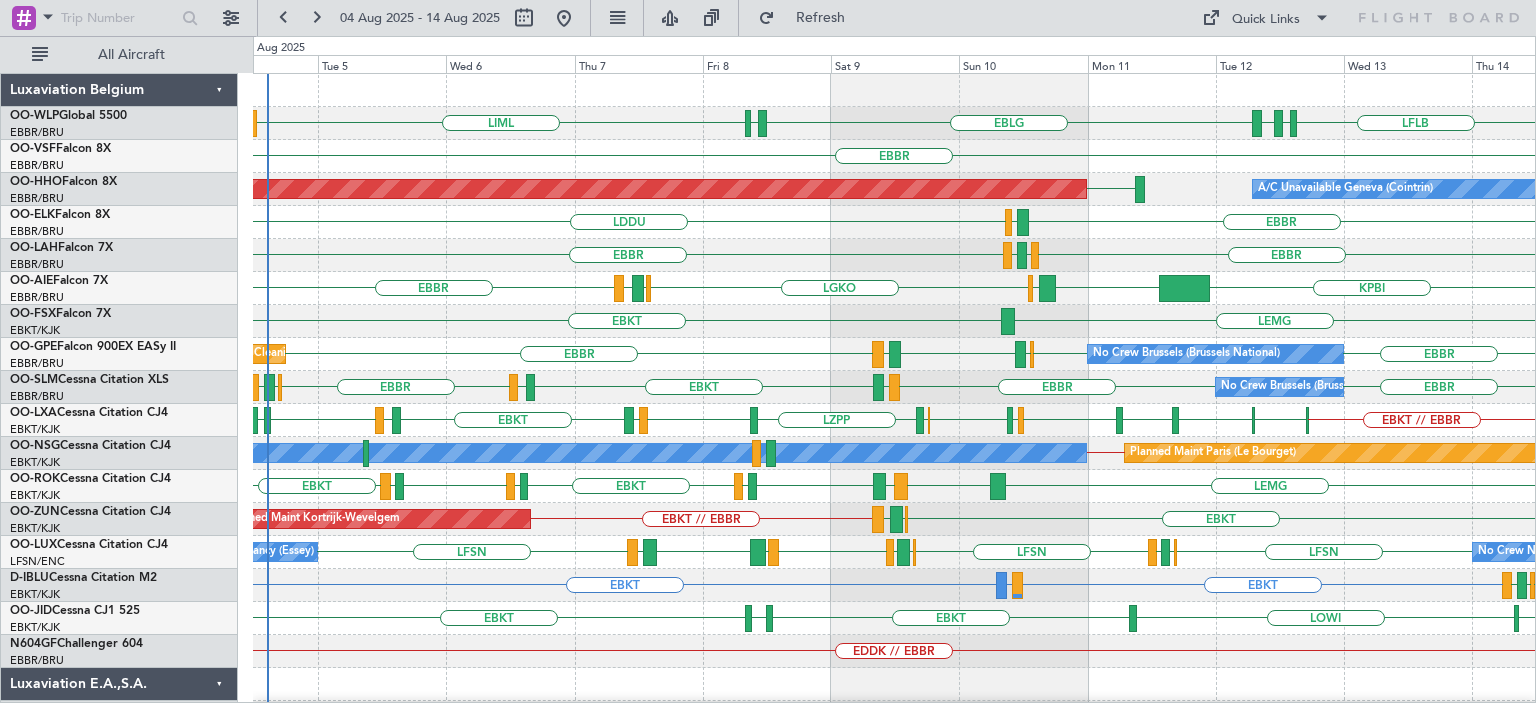 click on "EBBR
EBBR
EGPF
ENGM" 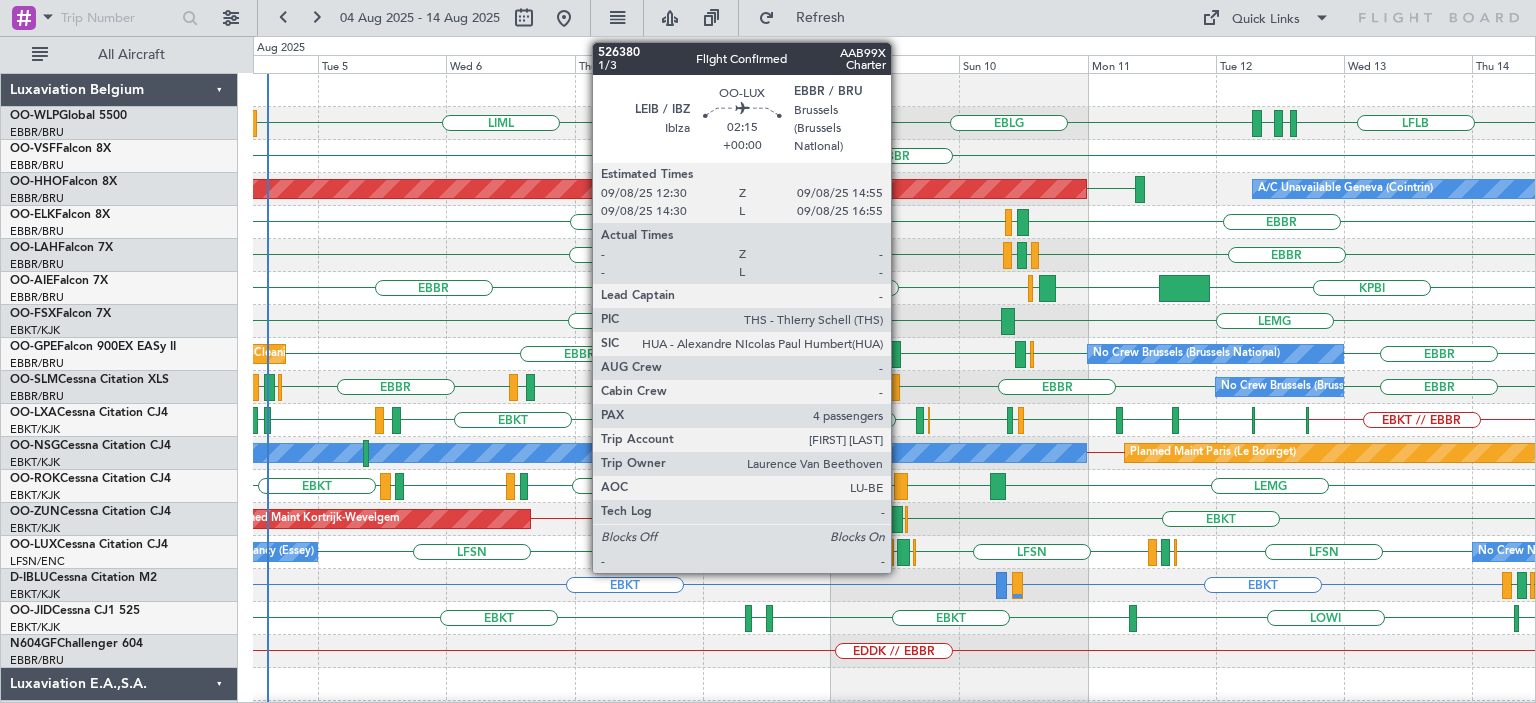 click 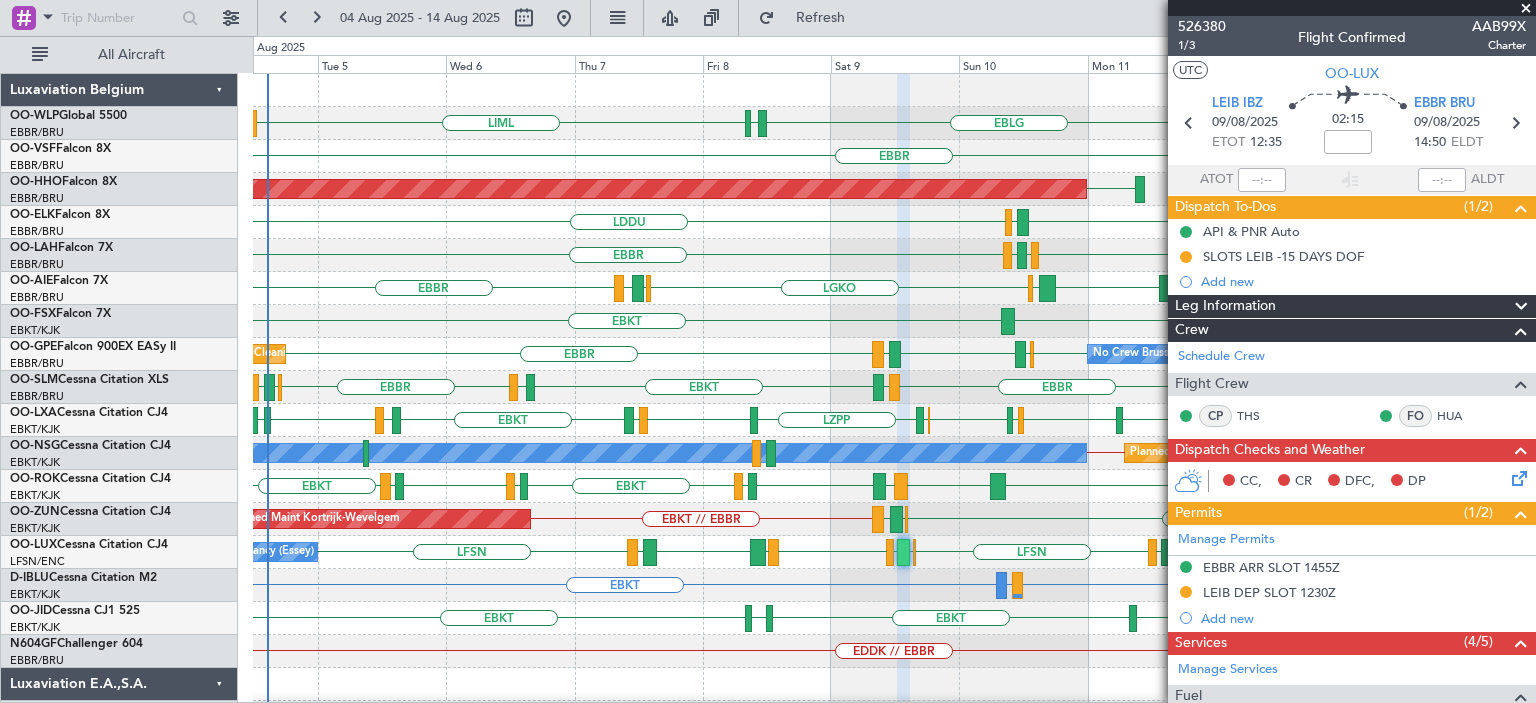 click at bounding box center (1526, 9) 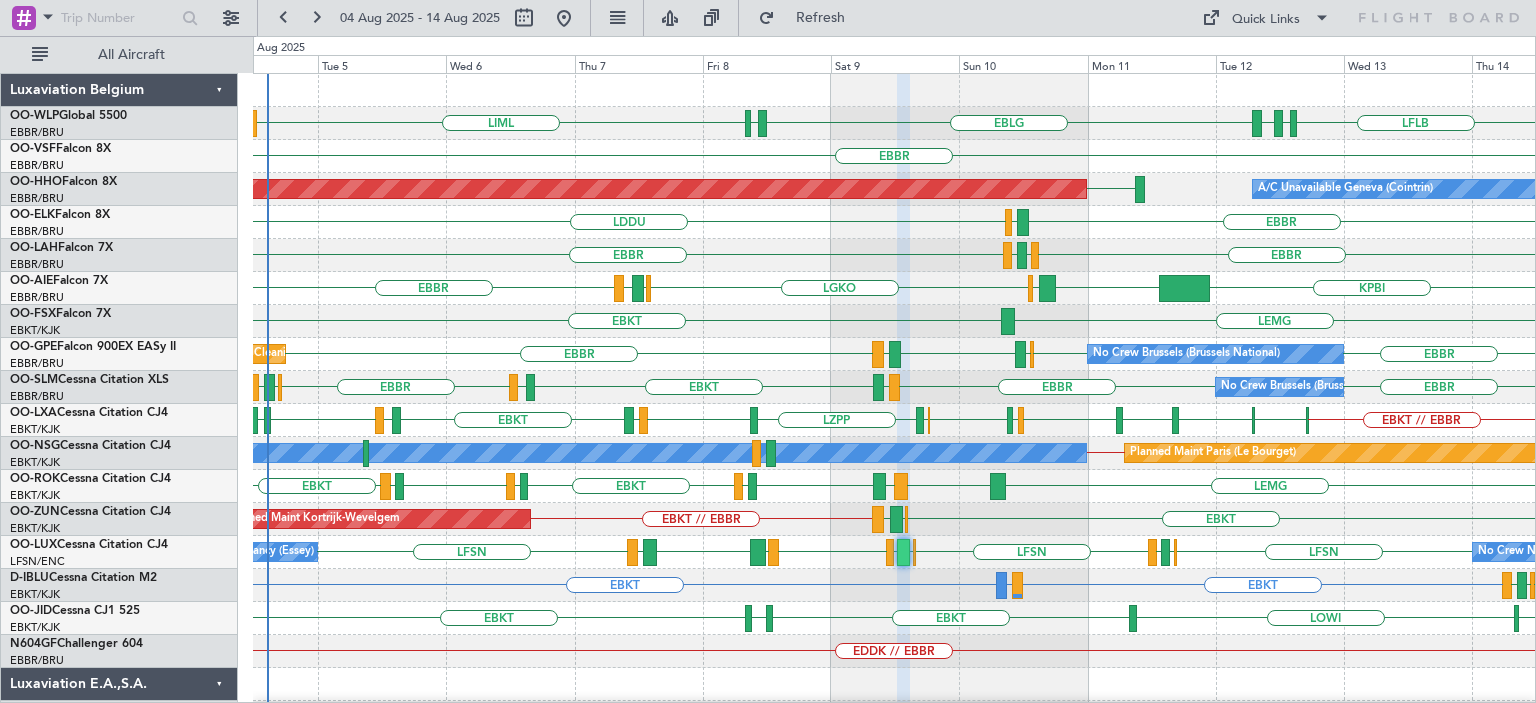 type on "0" 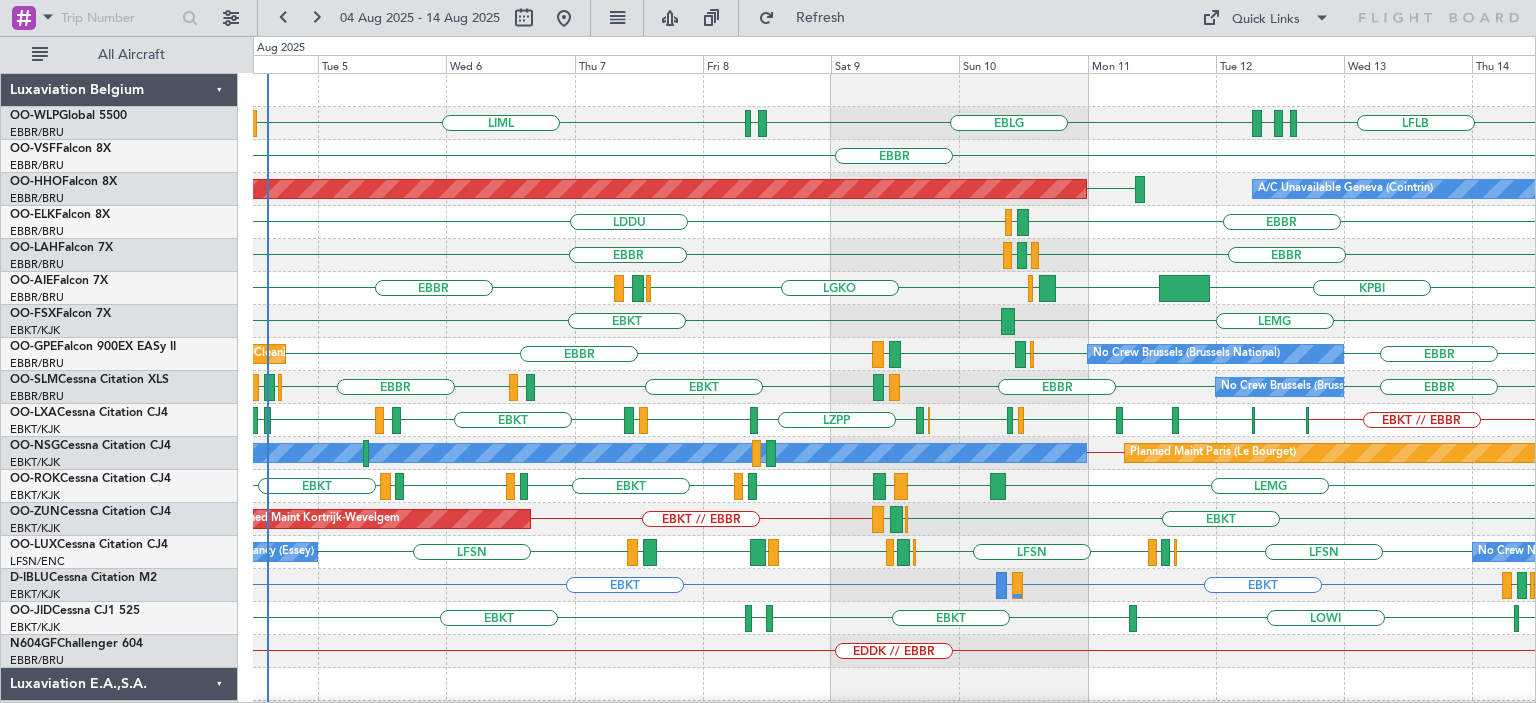 click on "EBBR
EBBR
EGPF
ENGM" 